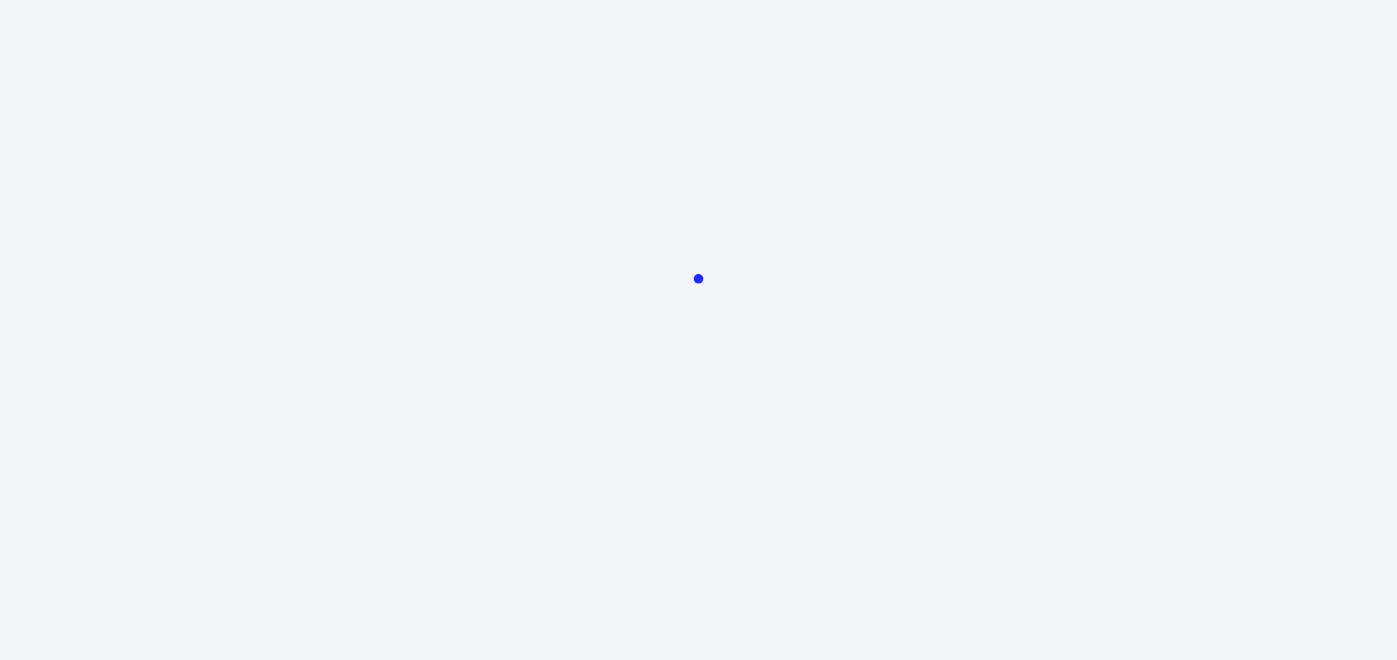 scroll, scrollTop: 0, scrollLeft: 0, axis: both 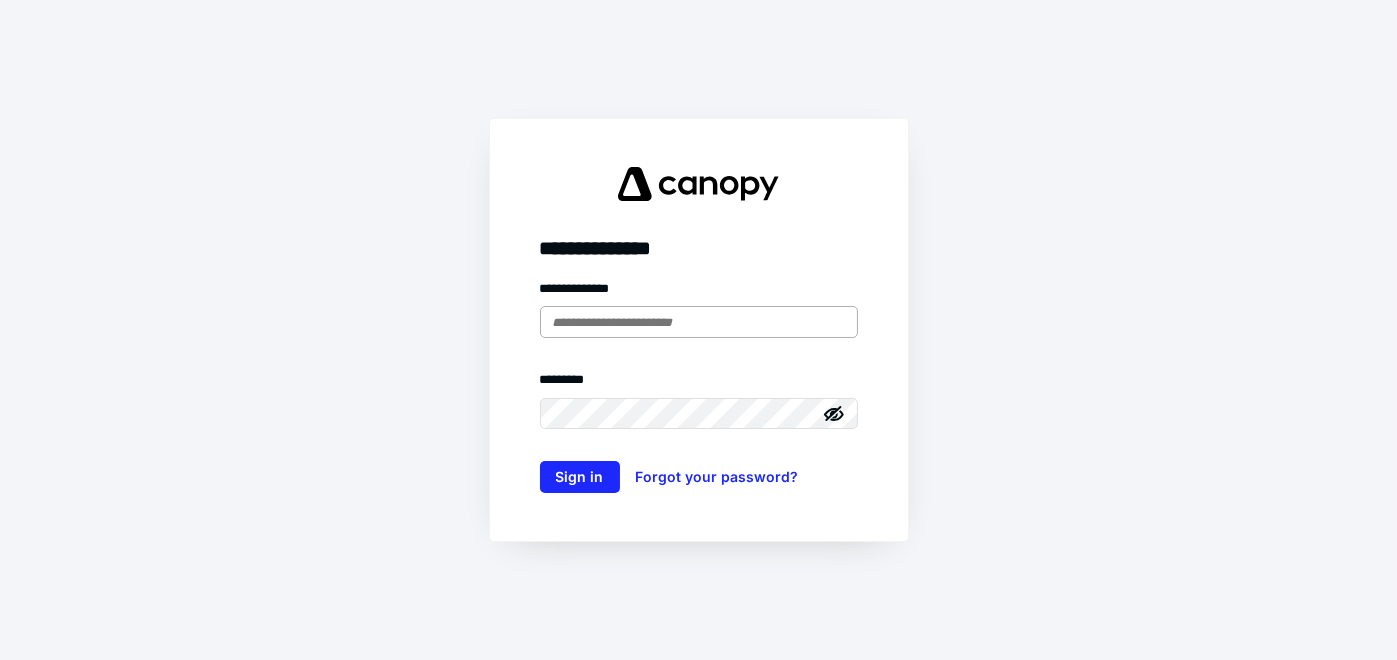 click at bounding box center (699, 322) 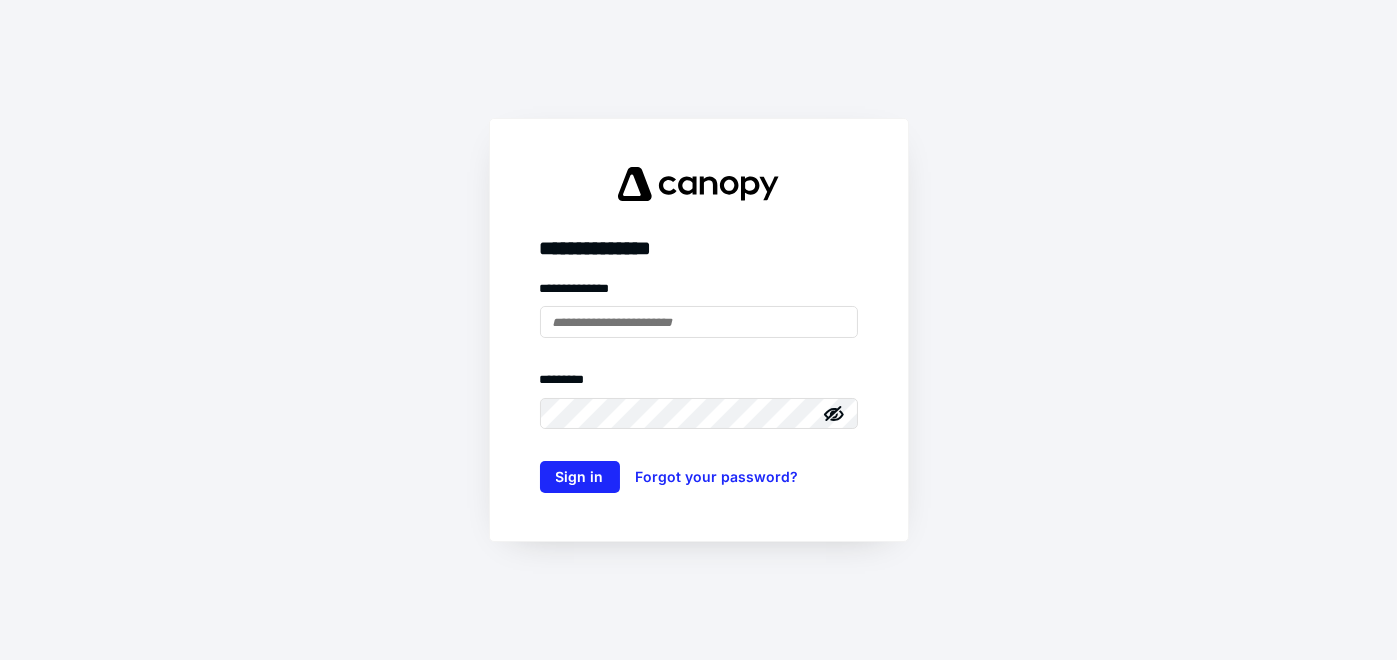 type on "**********" 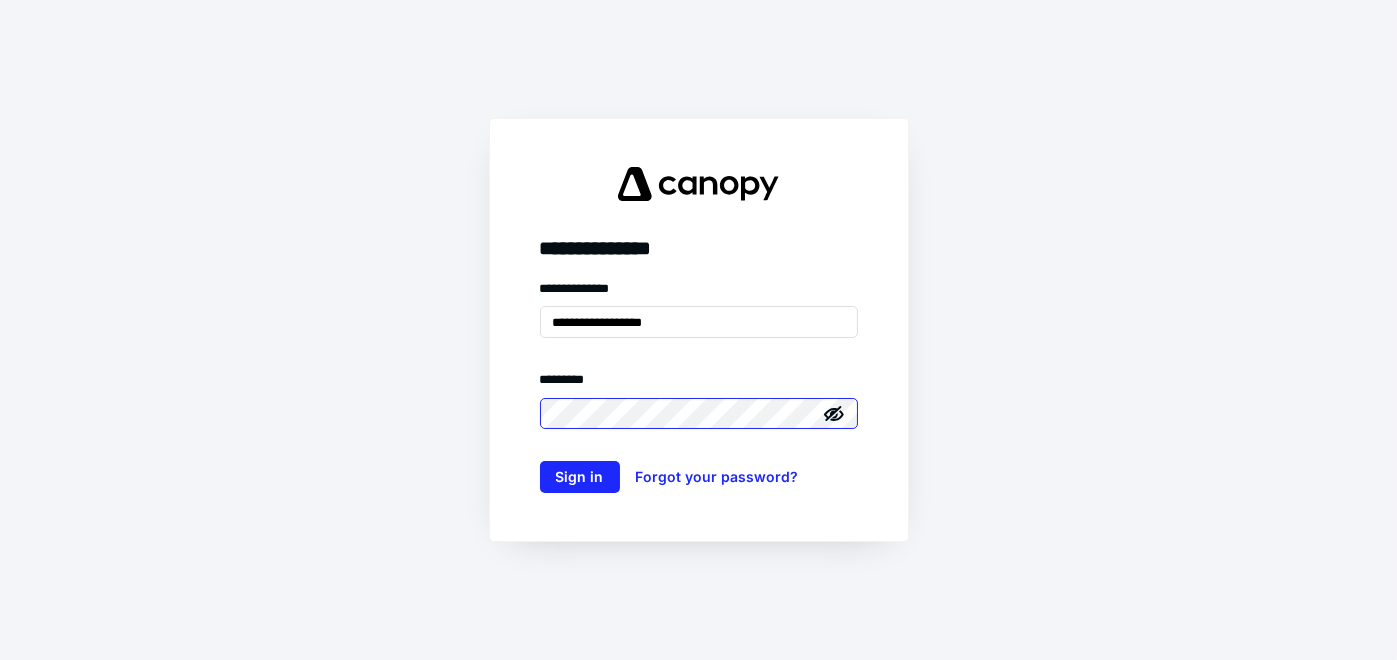 click on "Sign in" at bounding box center (580, 477) 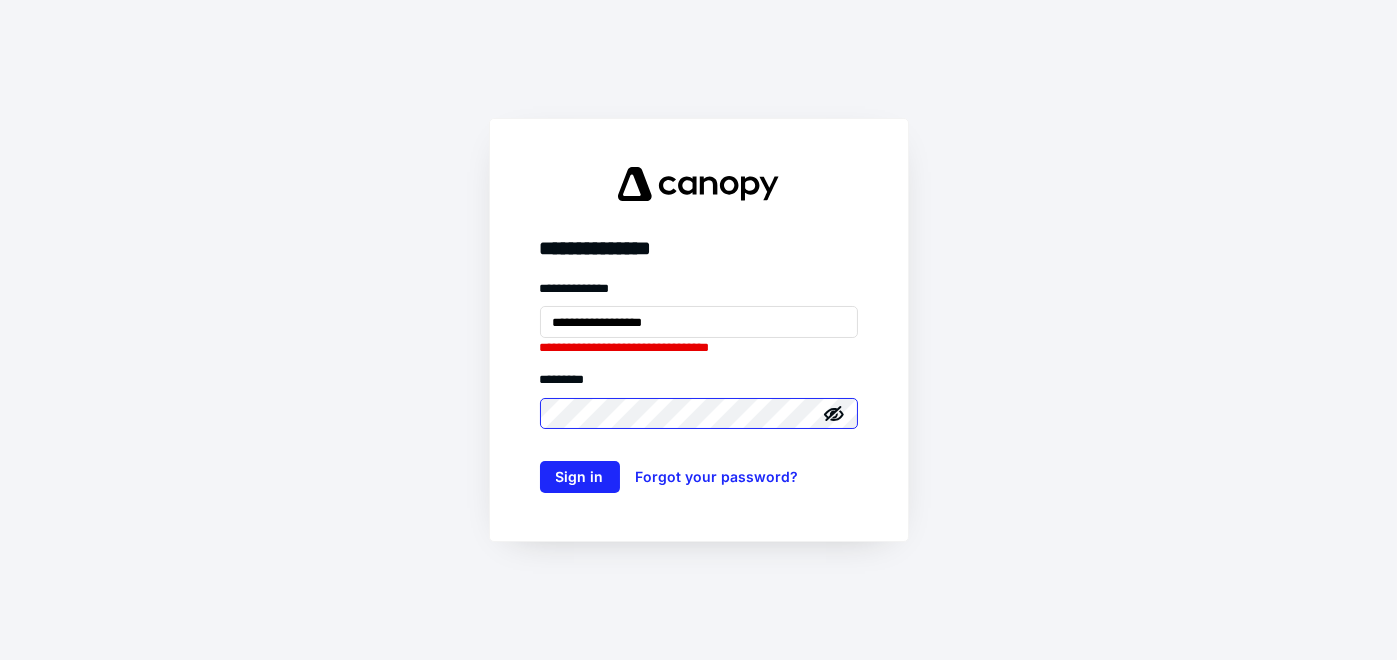 click on "Sign in" at bounding box center [580, 477] 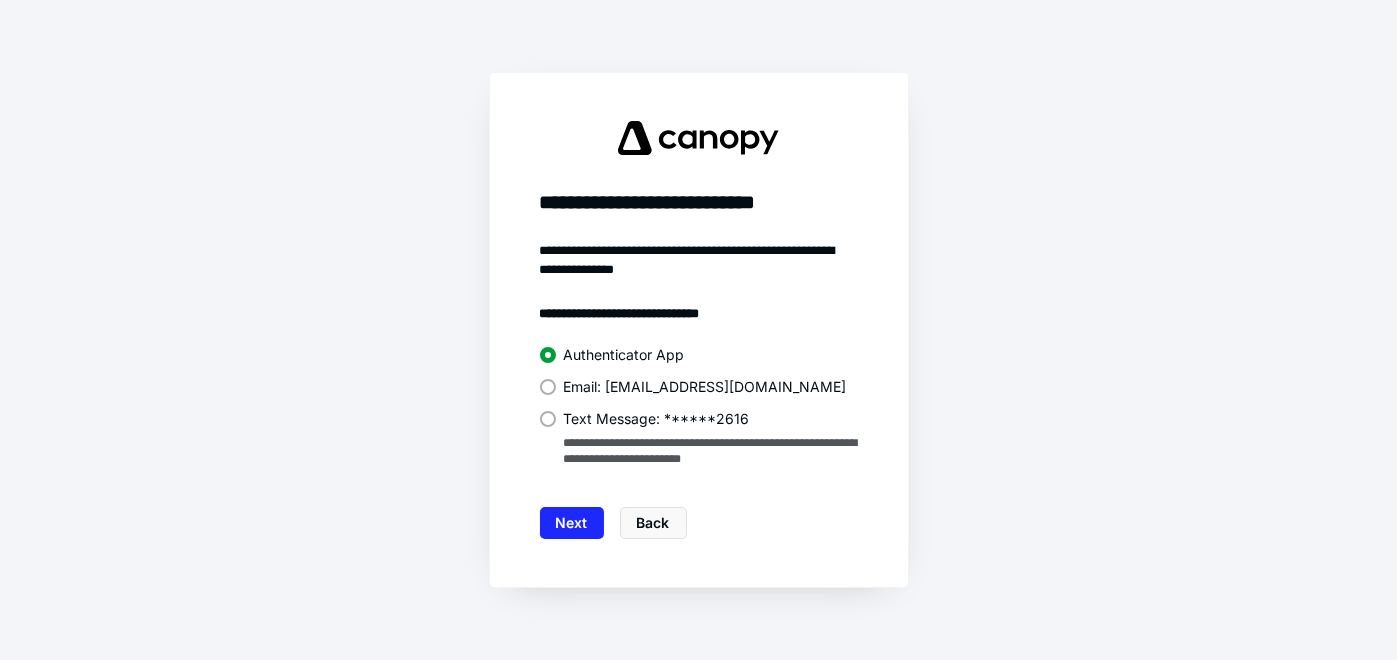 click at bounding box center (548, 419) 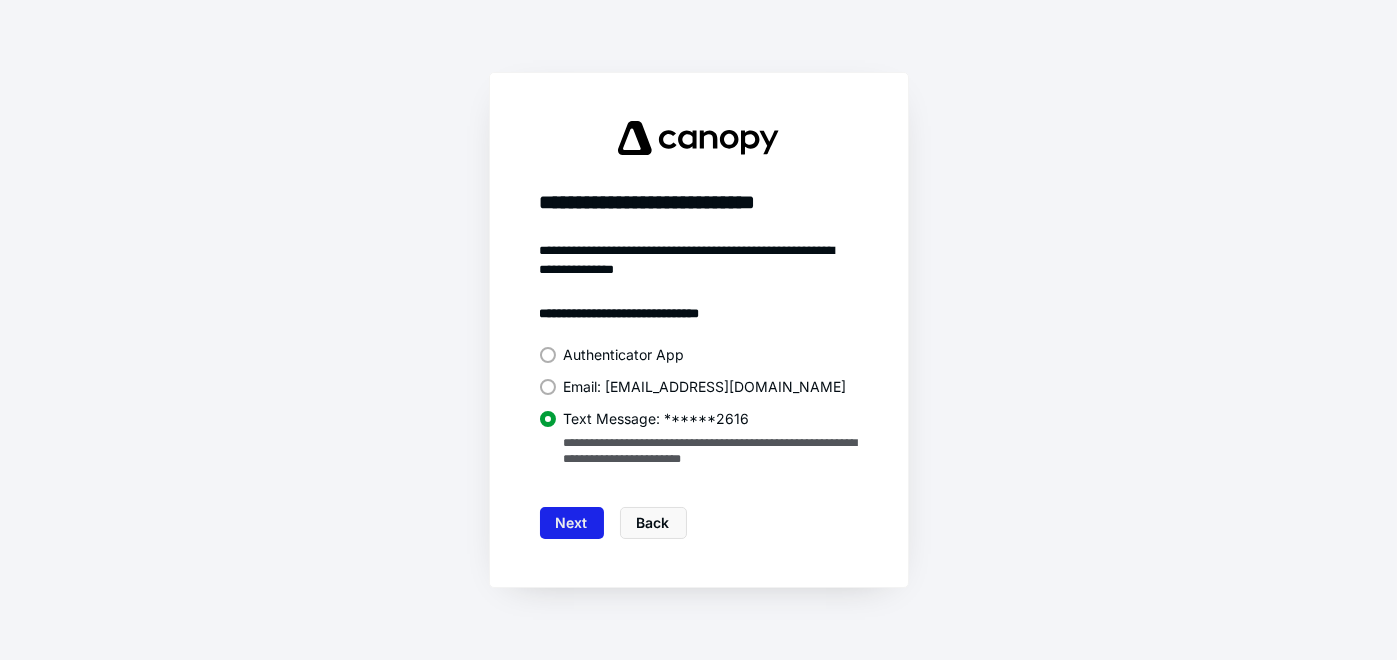 click on "Next" at bounding box center (572, 523) 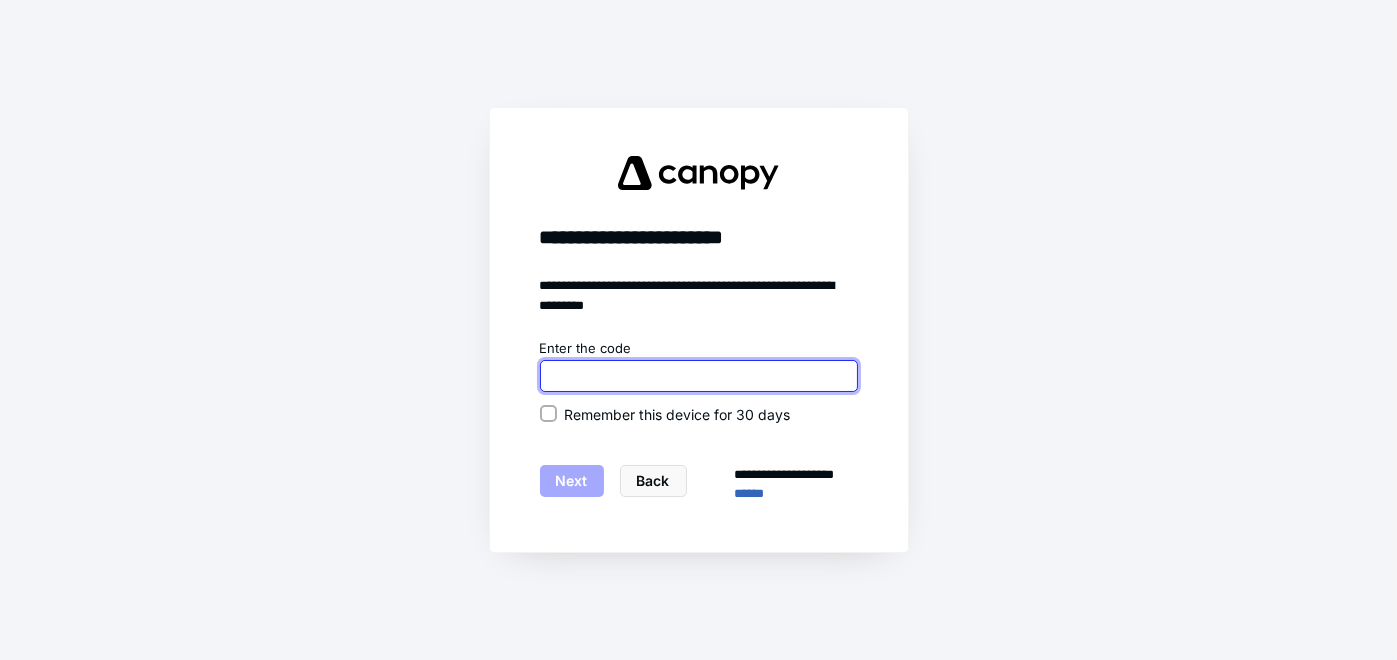 click at bounding box center [699, 376] 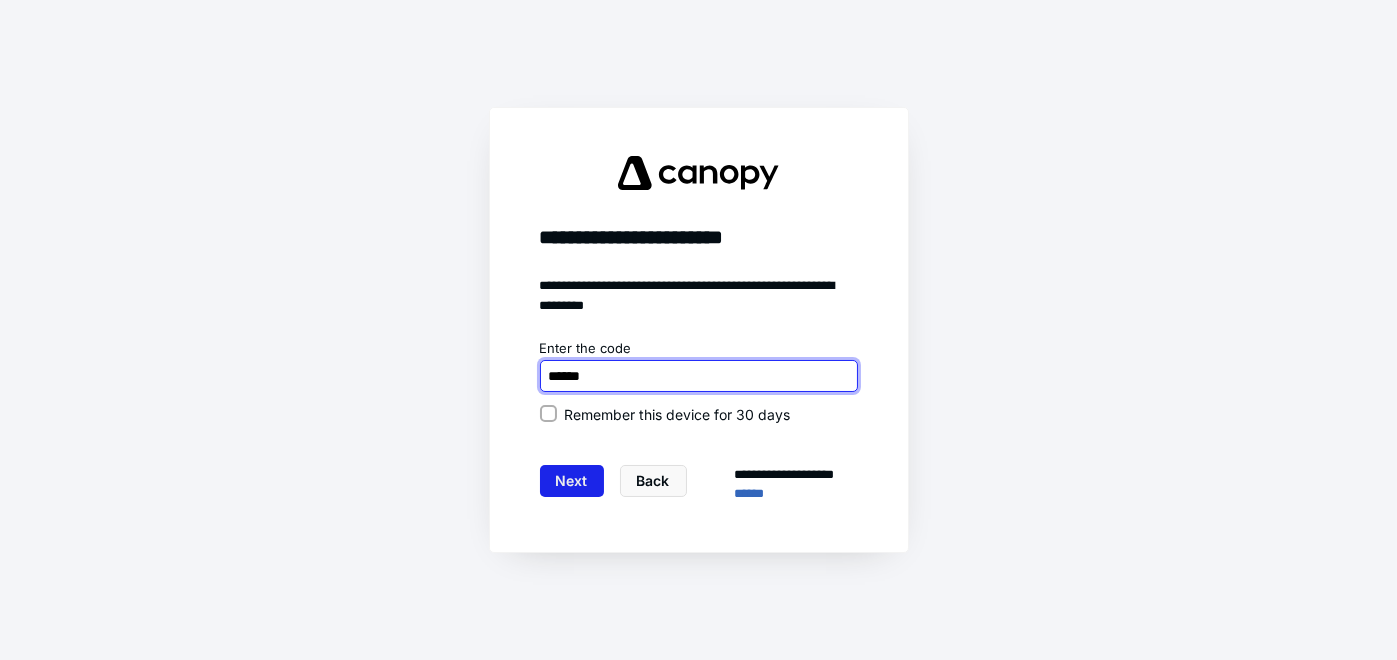 type on "******" 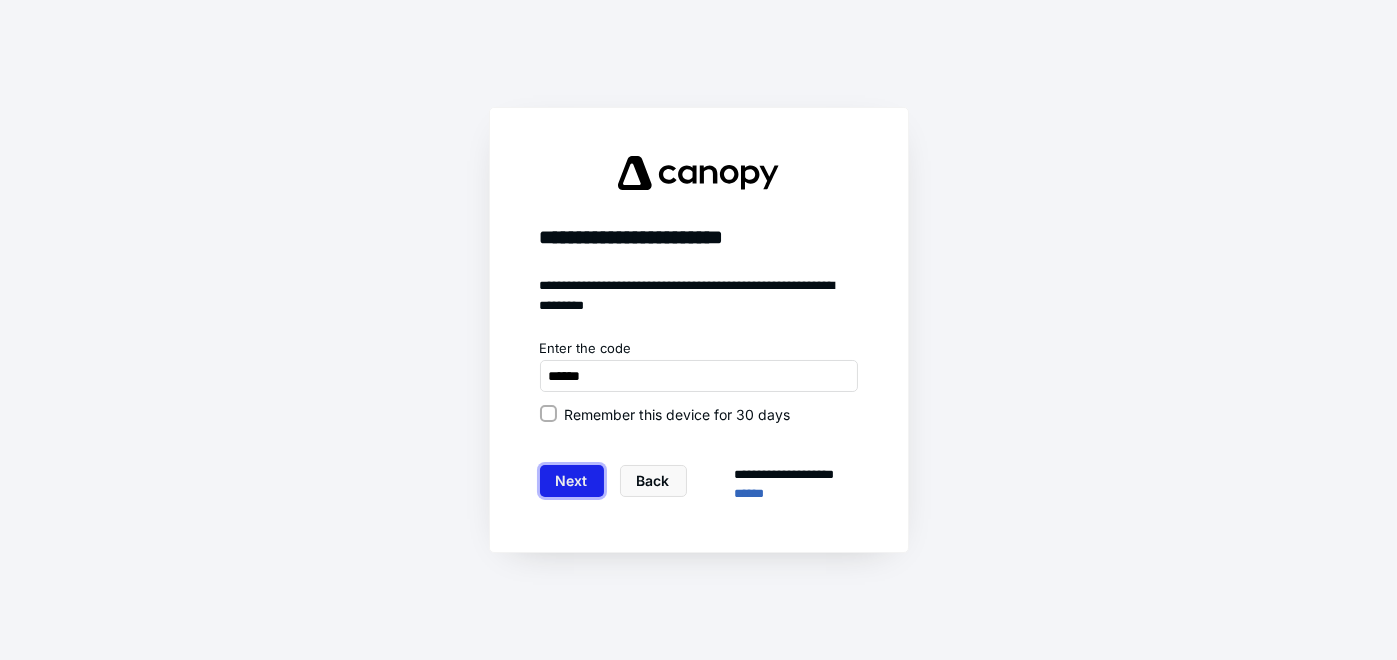 click on "Next" at bounding box center (572, 481) 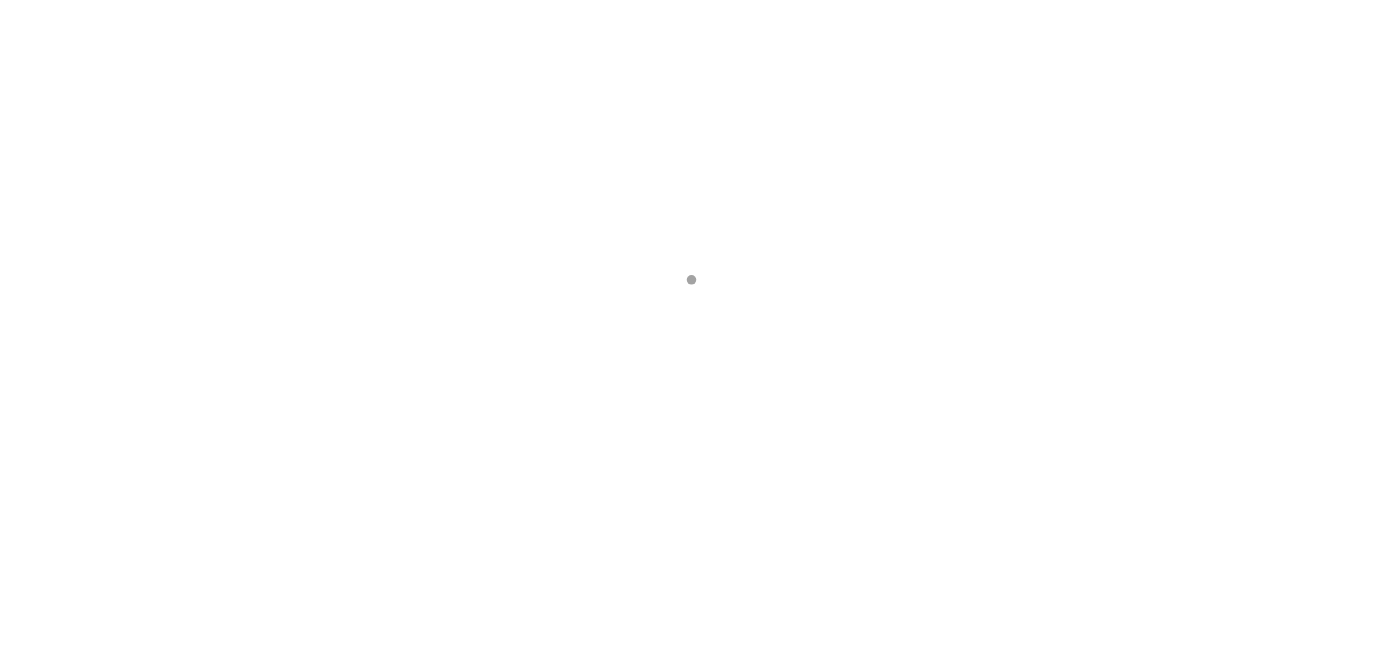 scroll, scrollTop: 0, scrollLeft: 0, axis: both 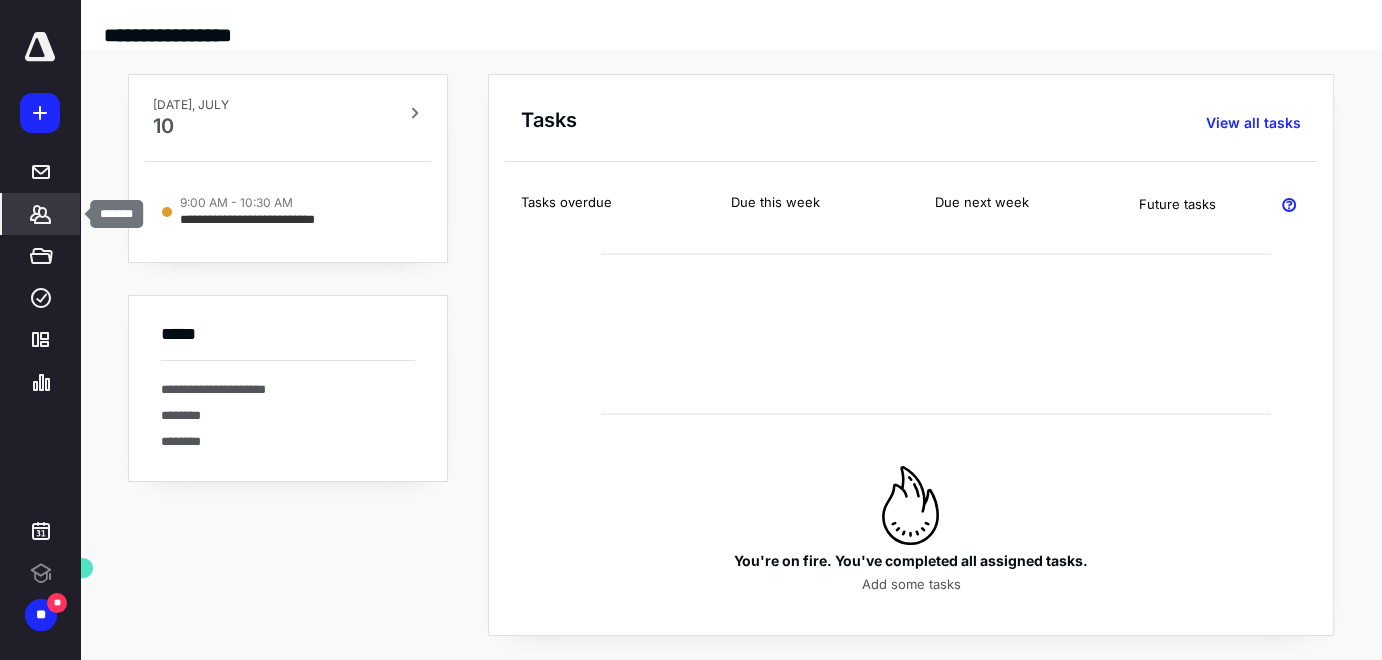 click 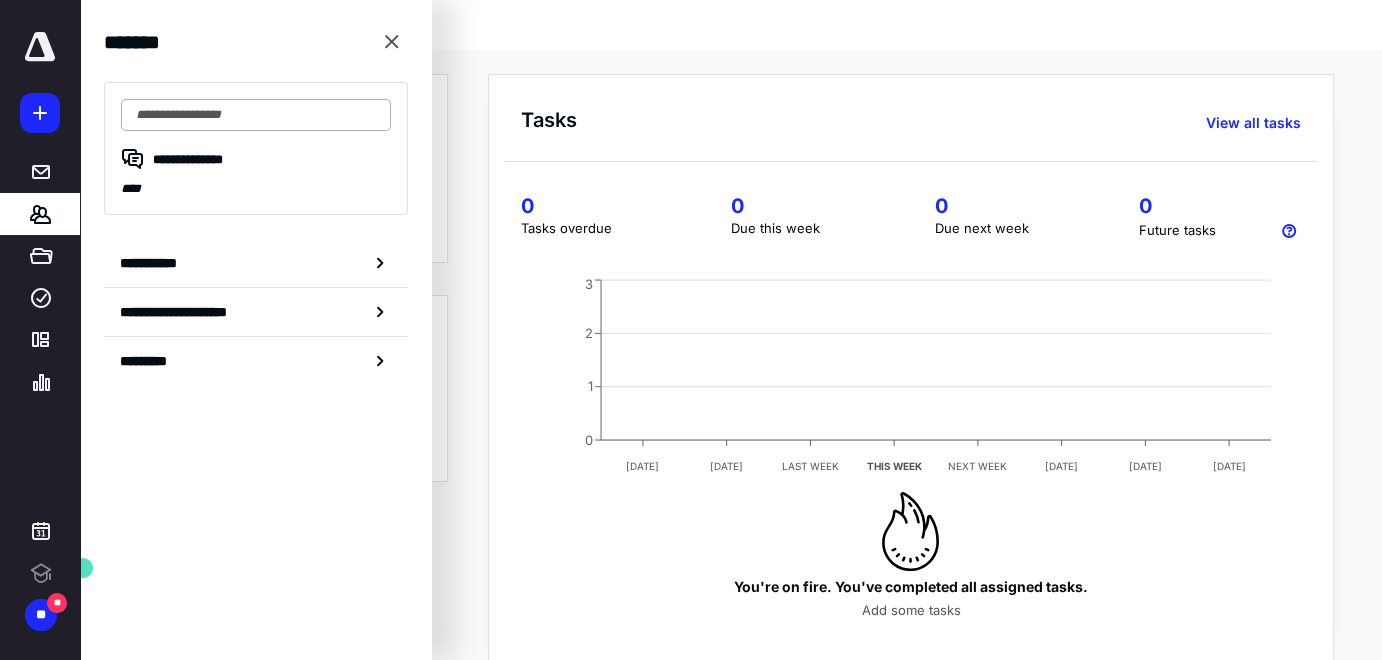 click at bounding box center (256, 115) 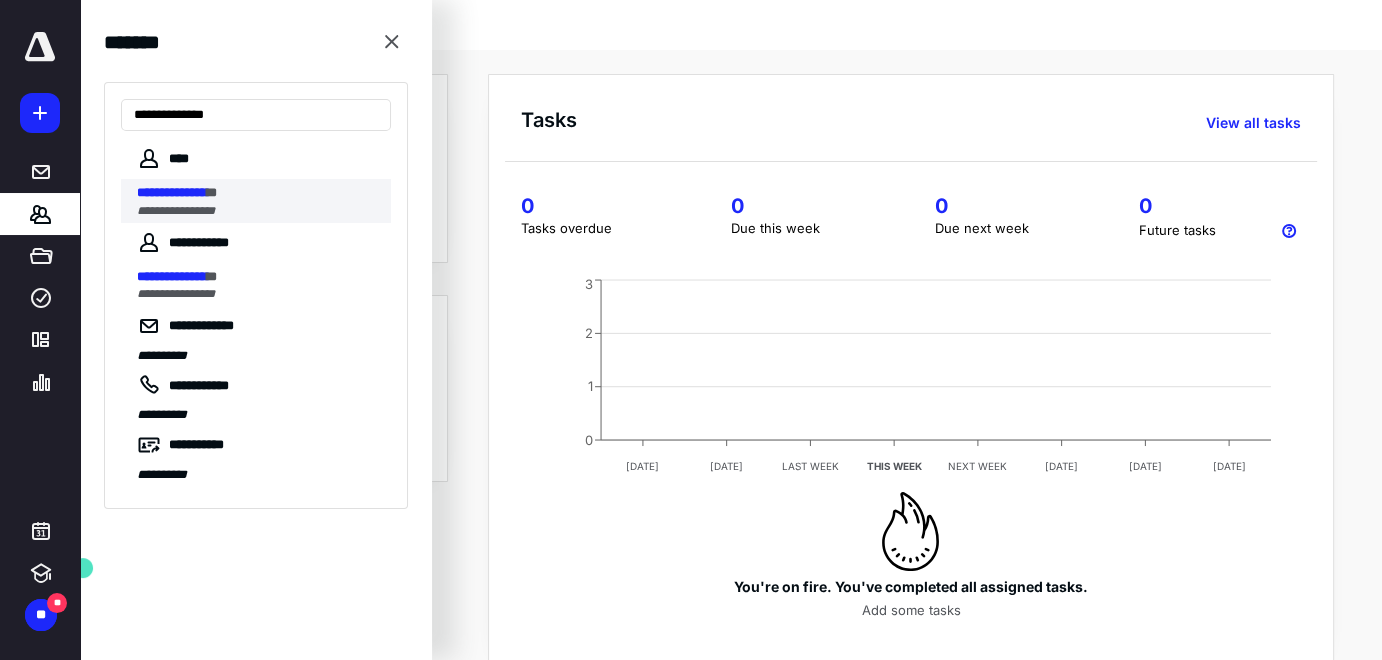 type on "**********" 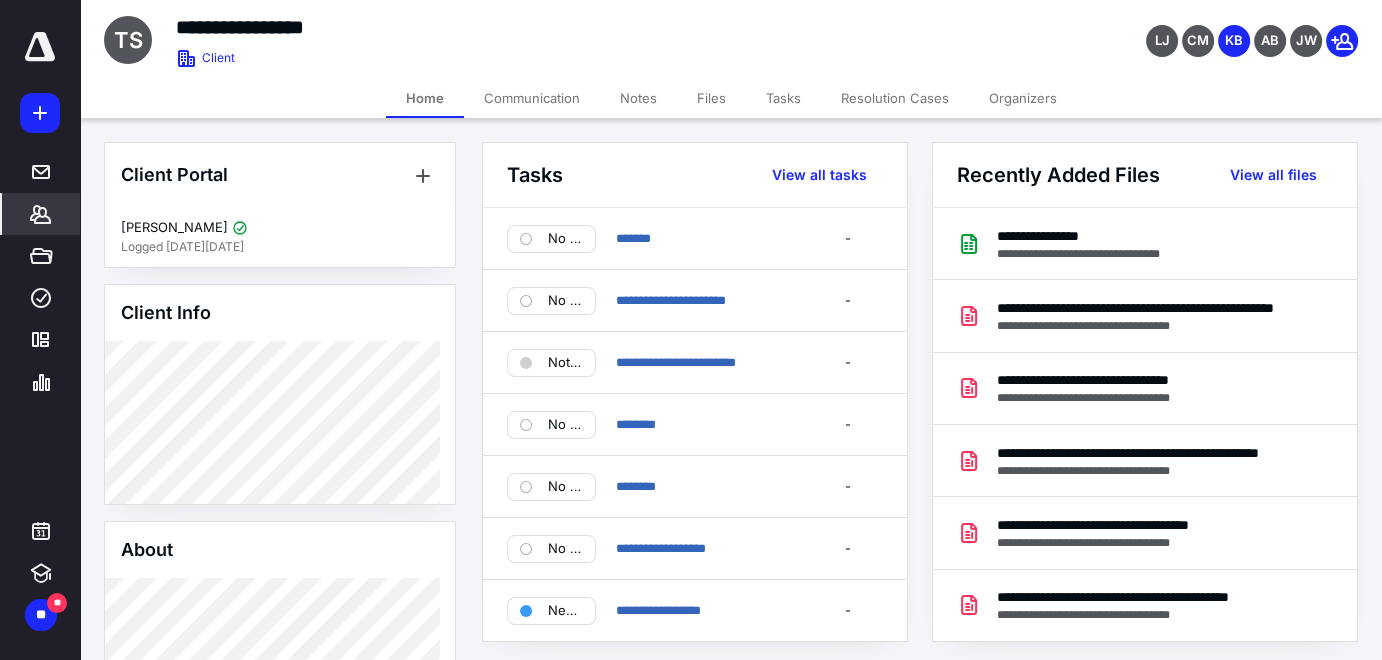 click on "Files" at bounding box center [711, 98] 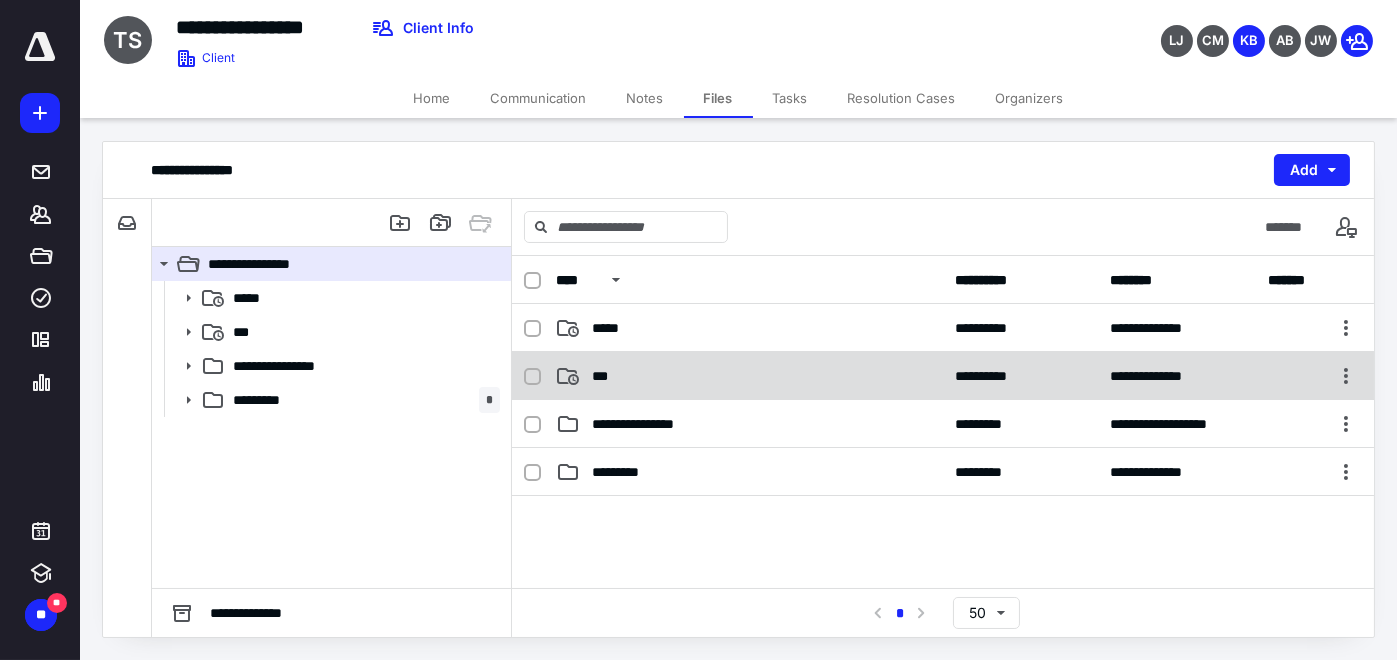 click on "**********" at bounding box center (943, 376) 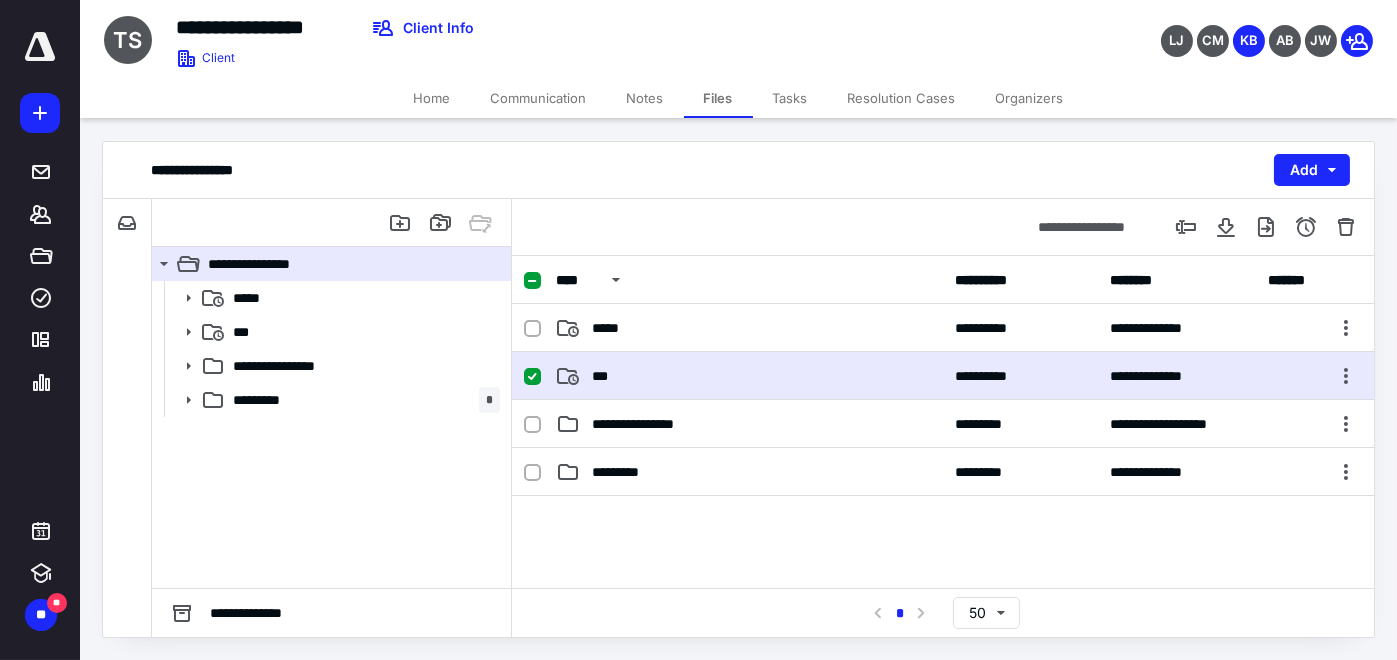 click on "**********" at bounding box center [943, 376] 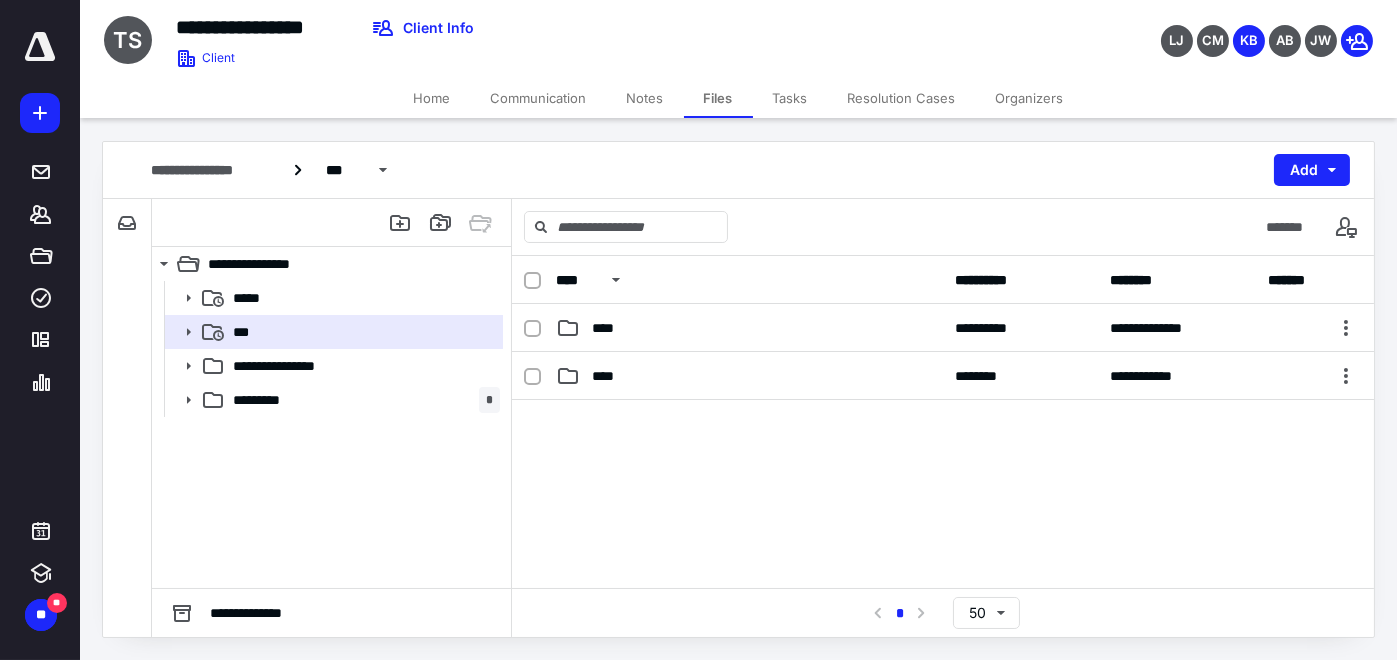 click on "**********" at bounding box center (943, 376) 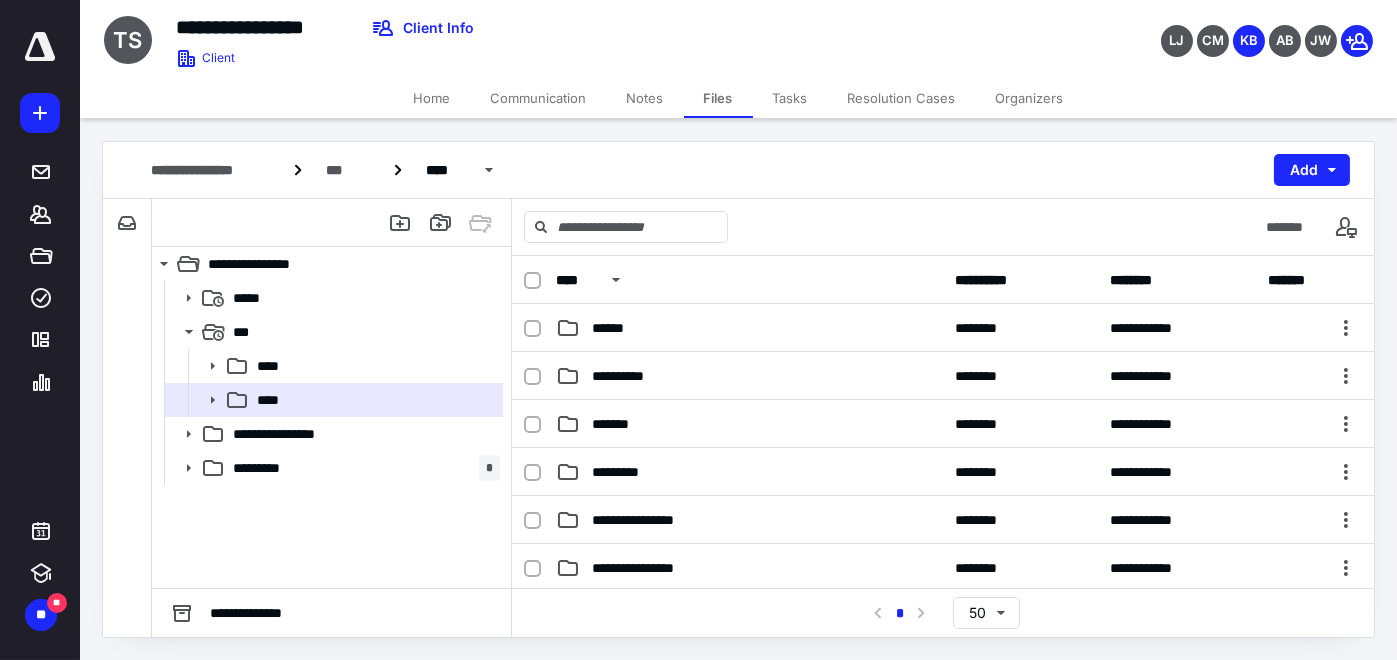 click on "**********" at bounding box center [943, 376] 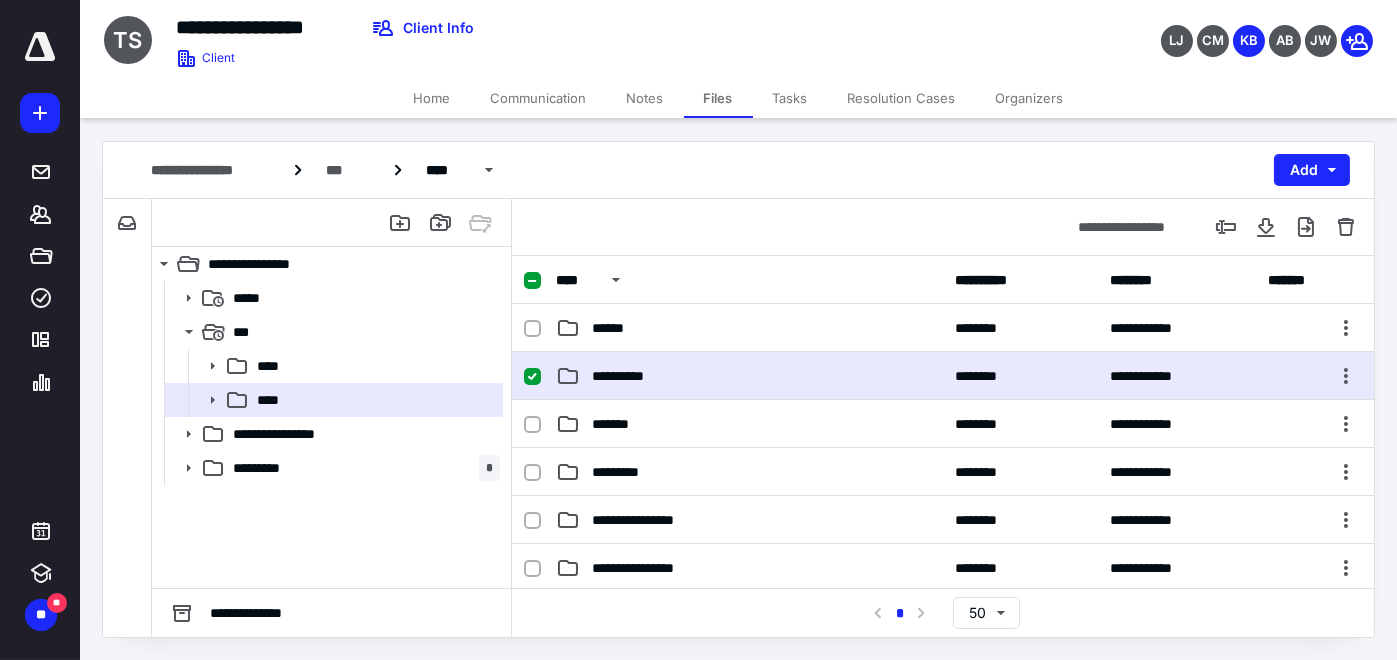 click on "**********" at bounding box center (943, 376) 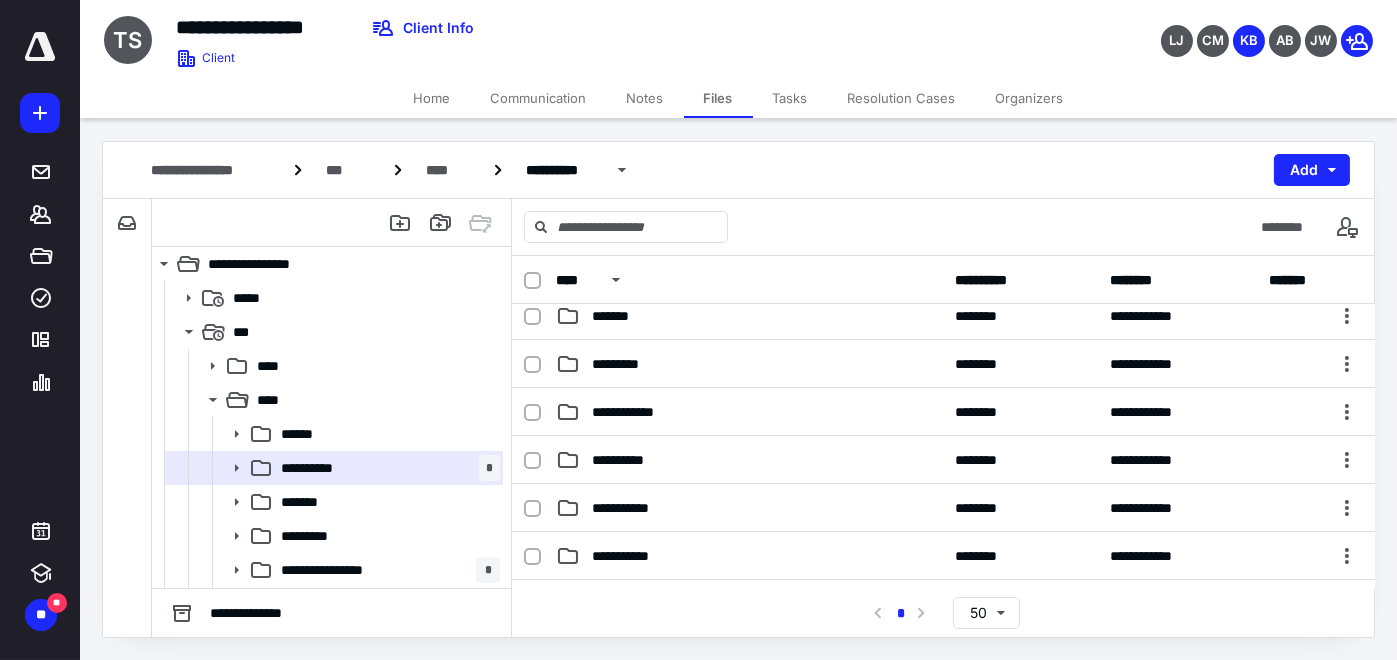 scroll, scrollTop: 199, scrollLeft: 0, axis: vertical 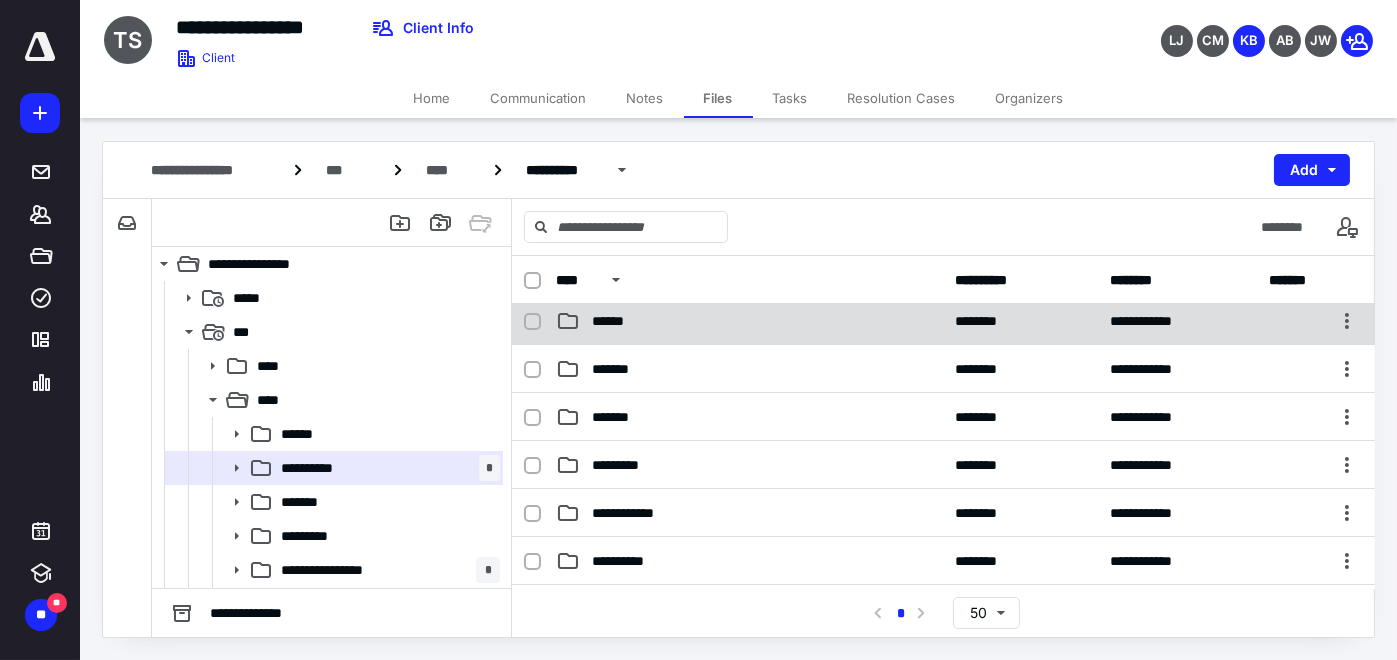 click on "**********" at bounding box center (943, 321) 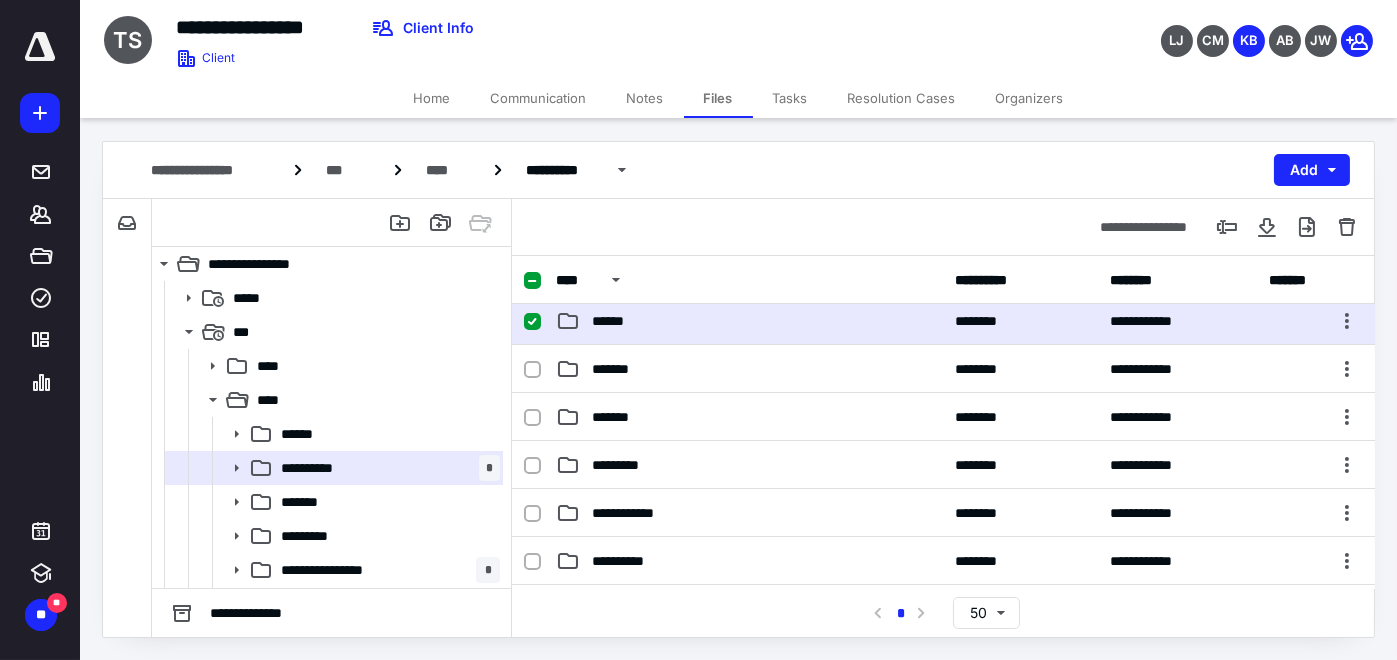 checkbox on "true" 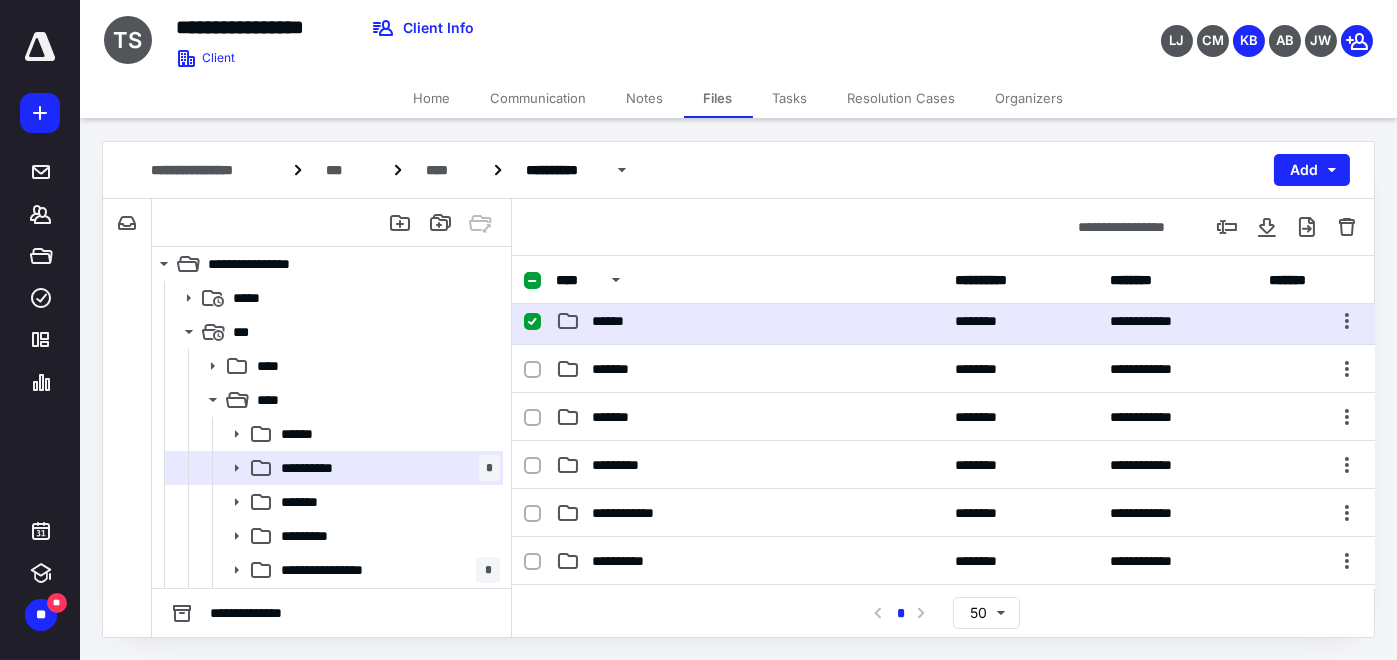 click on "**********" at bounding box center (943, 321) 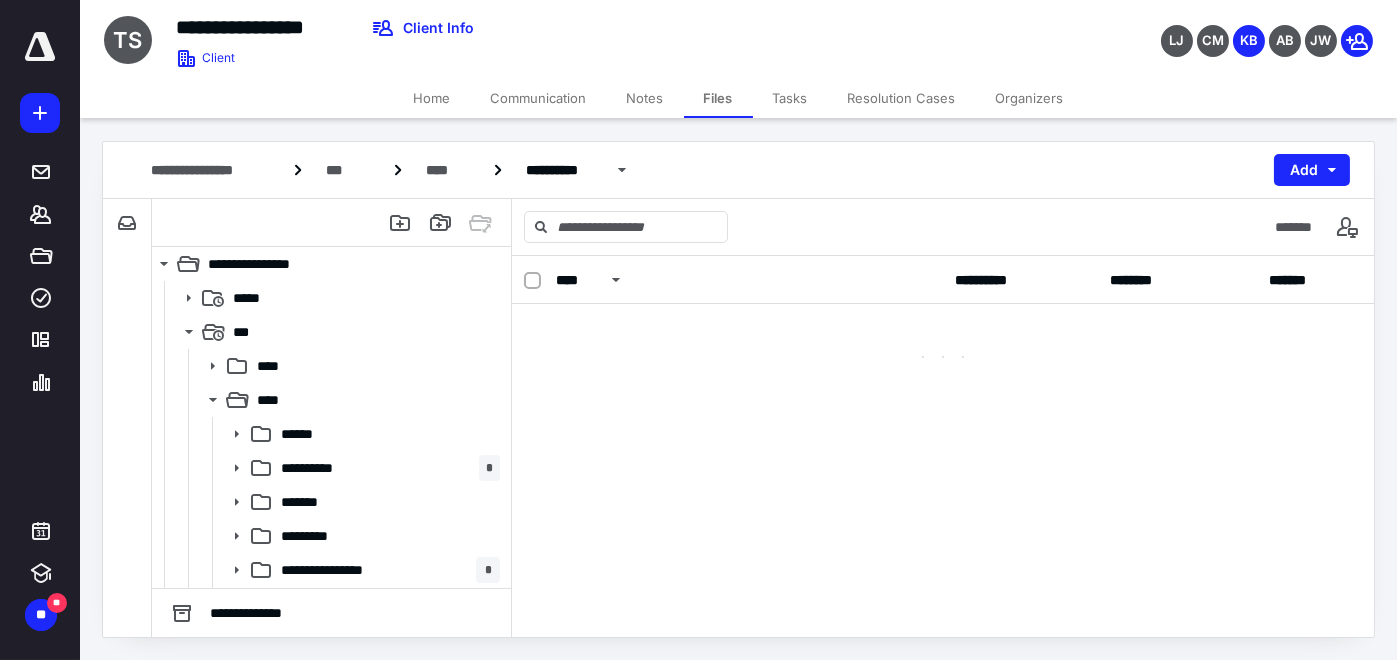 scroll, scrollTop: 0, scrollLeft: 0, axis: both 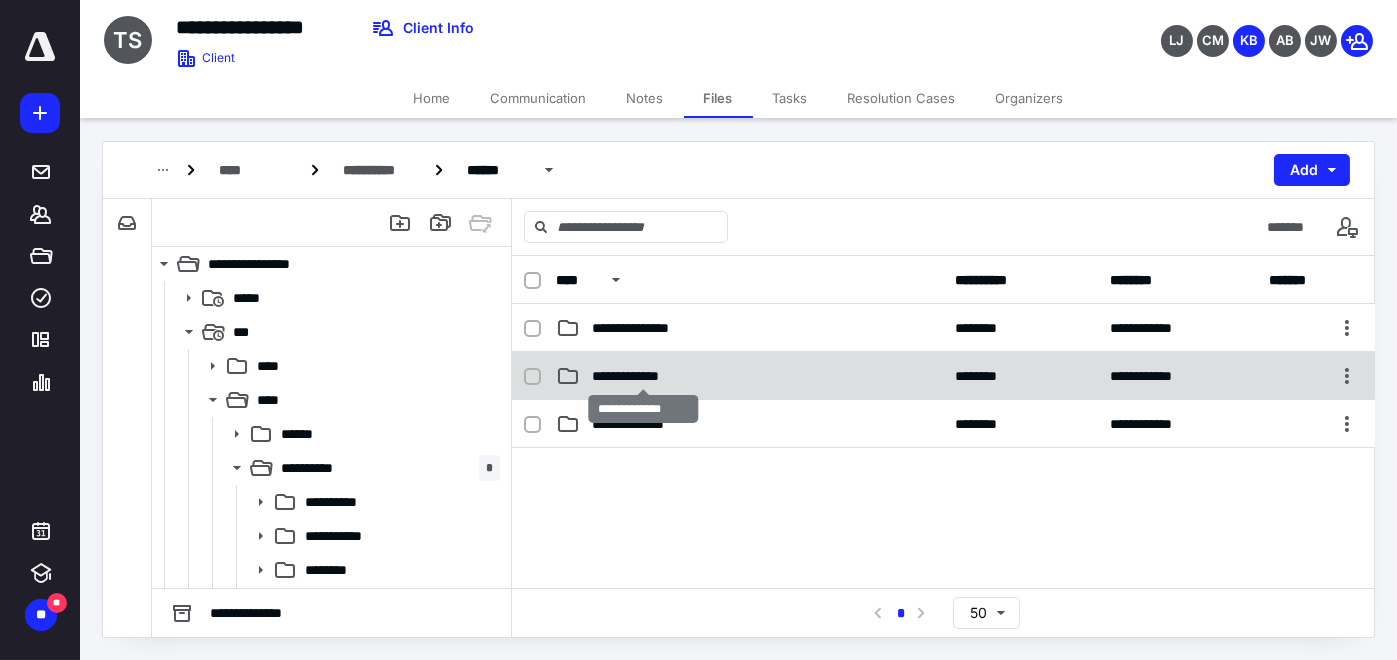 click on "**********" at bounding box center [644, 376] 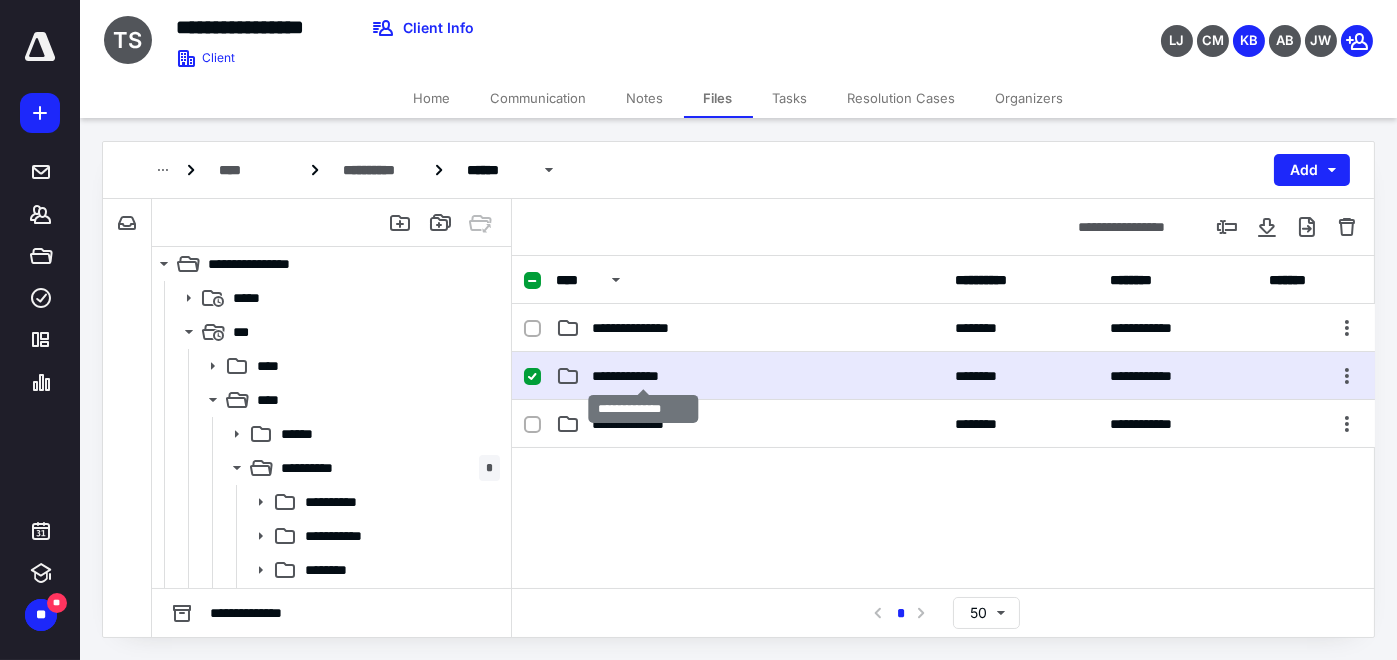 click on "**********" at bounding box center [644, 376] 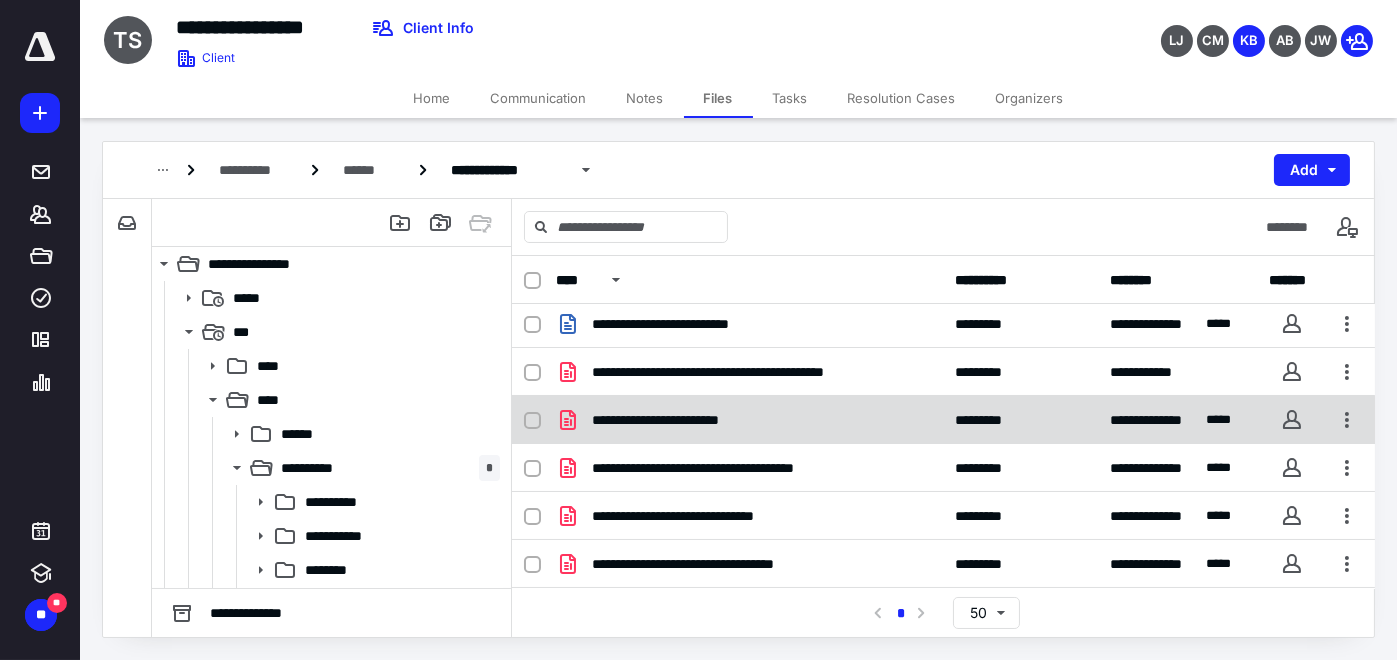 scroll, scrollTop: 199, scrollLeft: 0, axis: vertical 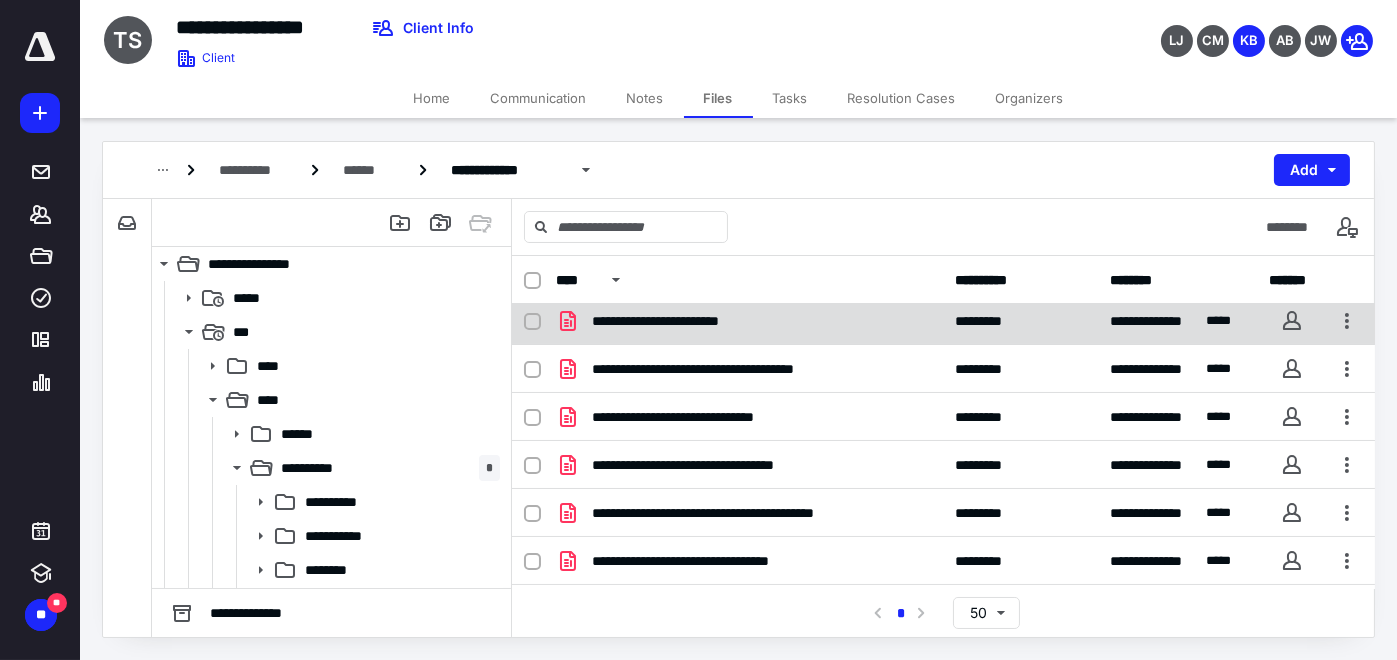click on "**********" at bounding box center [749, 321] 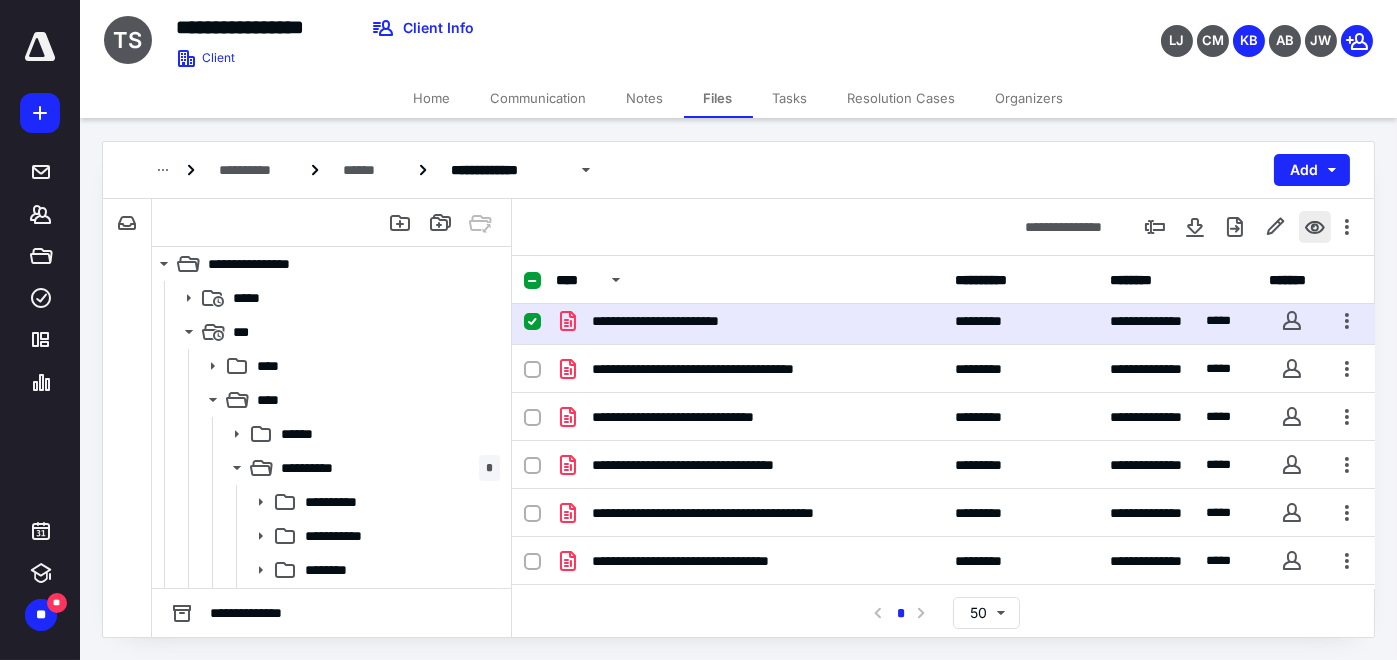 click at bounding box center (1315, 227) 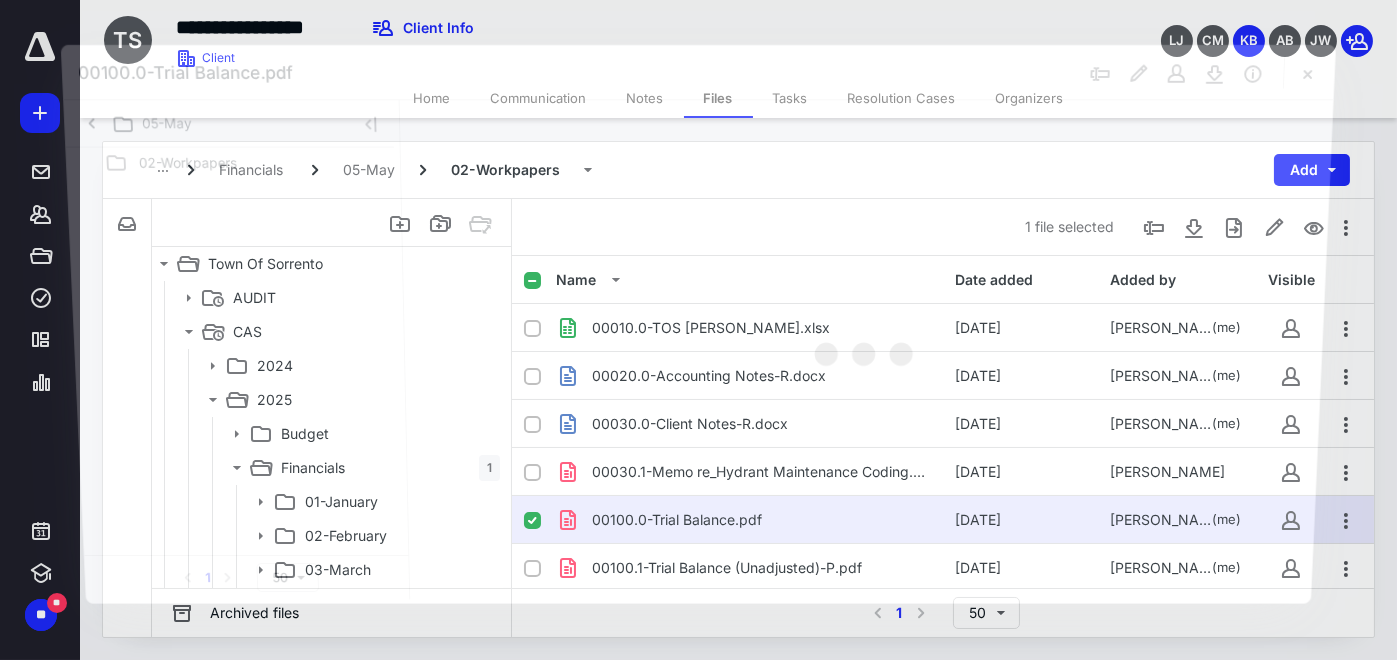 scroll, scrollTop: 199, scrollLeft: 0, axis: vertical 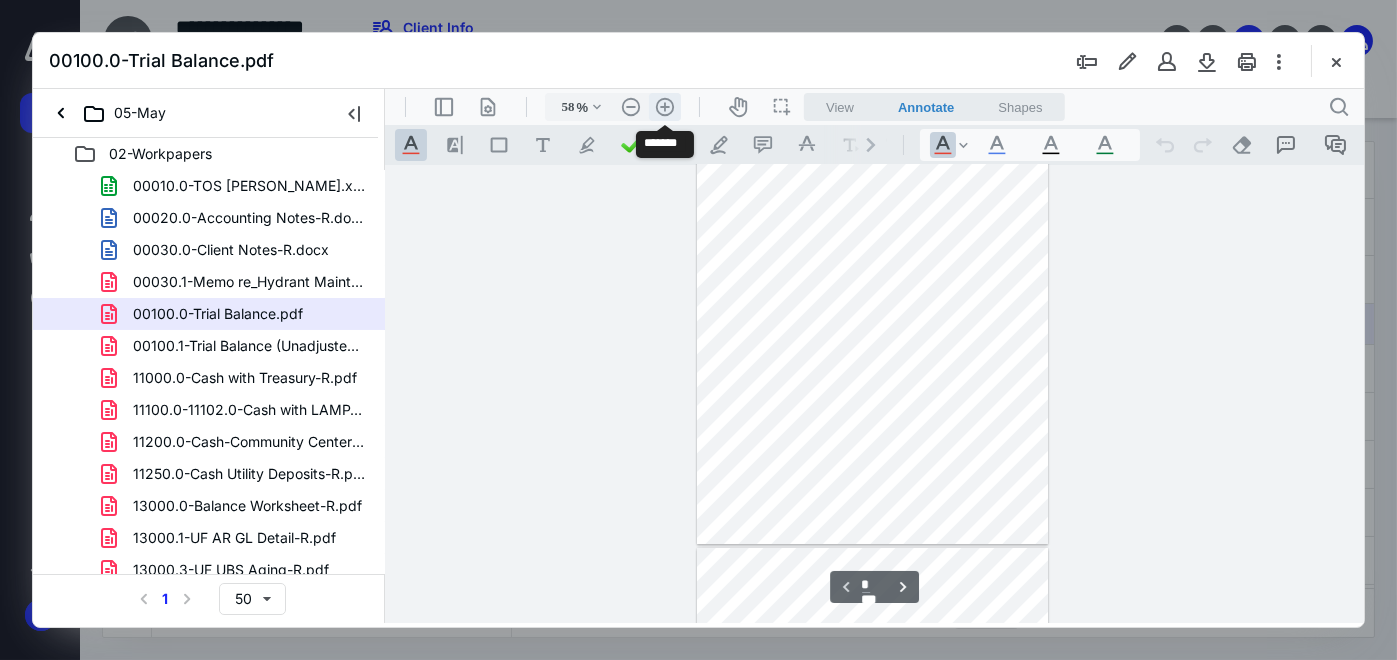 click on ".cls-1{fill:#abb0c4;} icon - header - zoom - in - line" at bounding box center [664, 107] 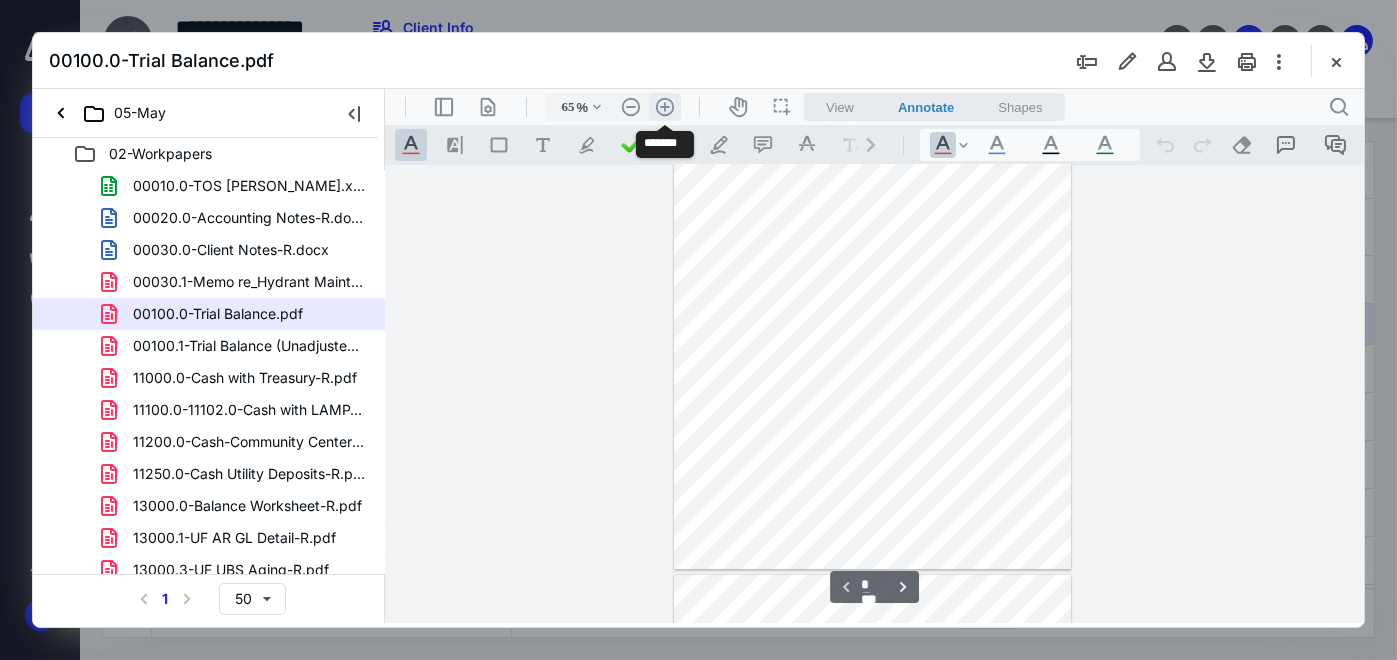click on ".cls-1{fill:#abb0c4;} icon - header - zoom - in - line" at bounding box center (664, 107) 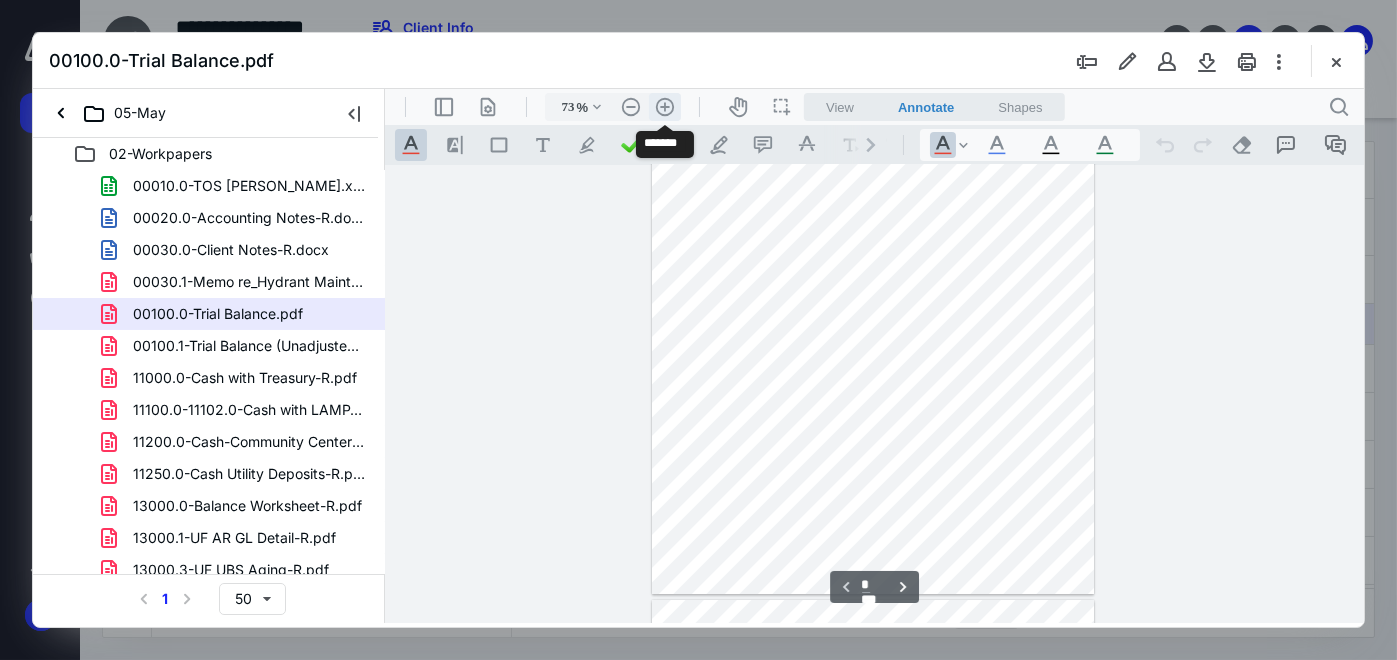 click on ".cls-1{fill:#abb0c4;} icon - header - zoom - in - line" at bounding box center [664, 107] 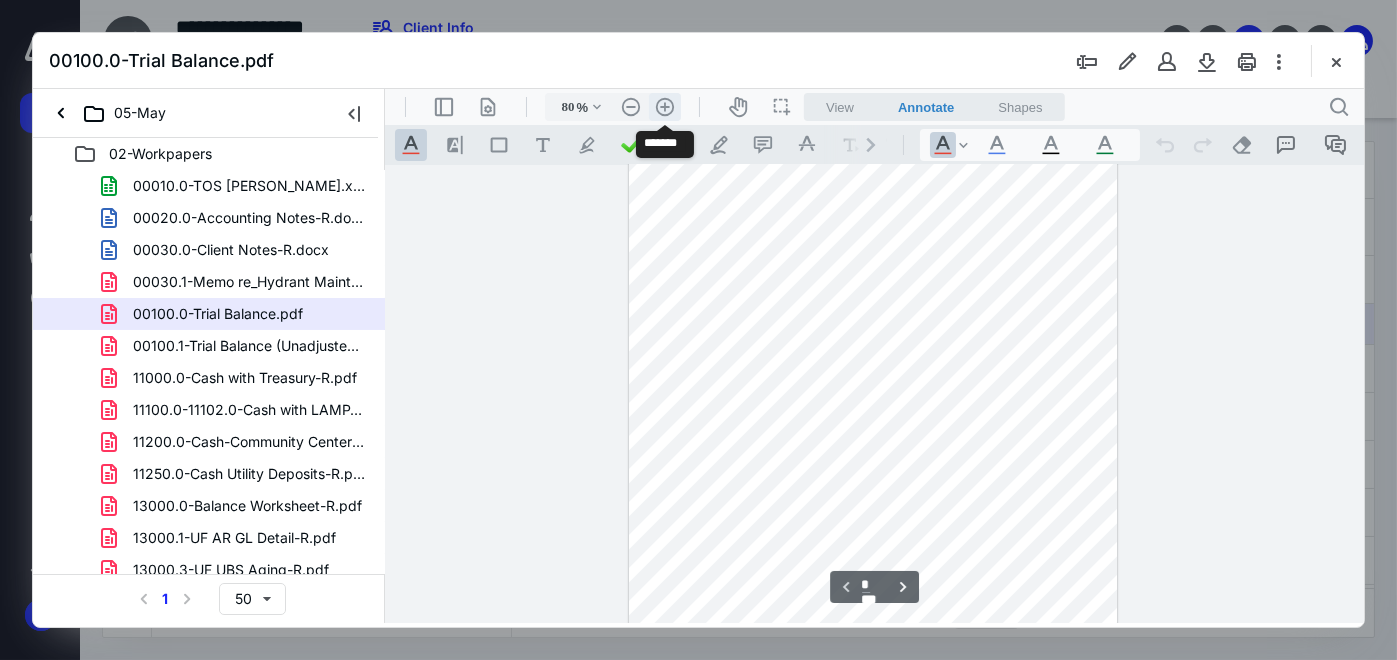 scroll, scrollTop: 182, scrollLeft: 0, axis: vertical 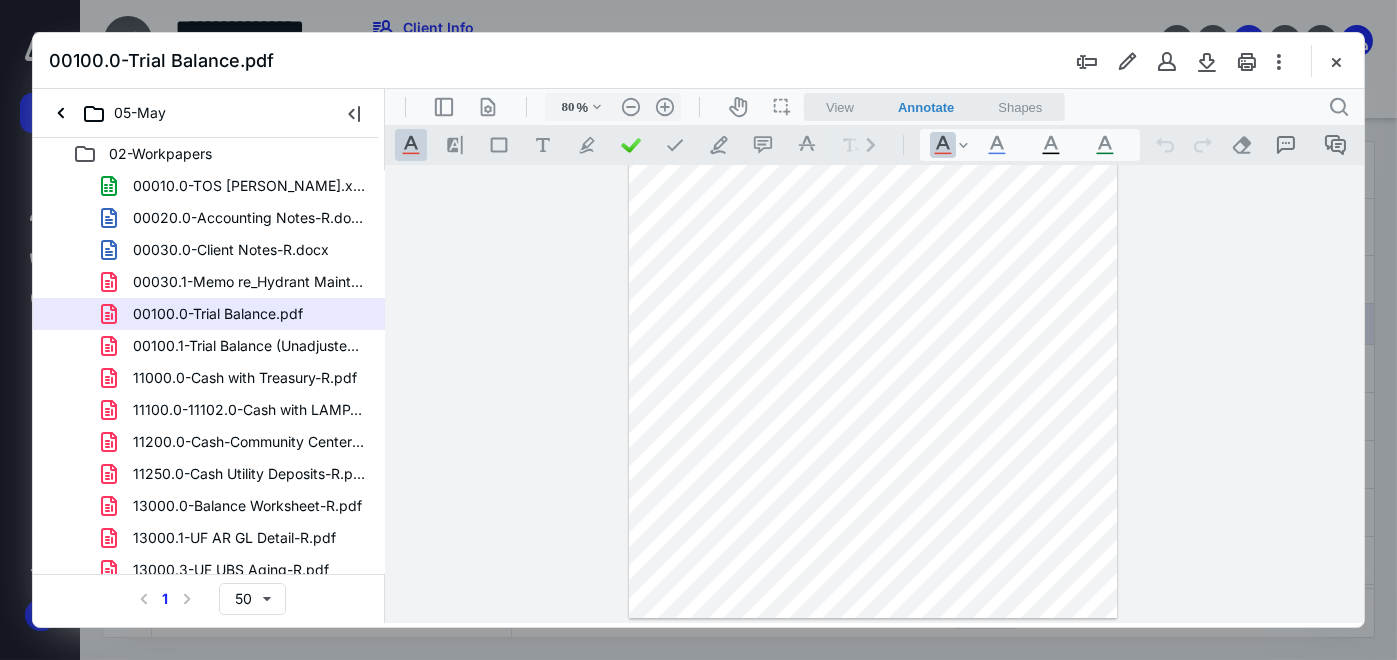 drag, startPoint x: 658, startPoint y: 111, endPoint x: 1169, endPoint y: 321, distance: 552.4681 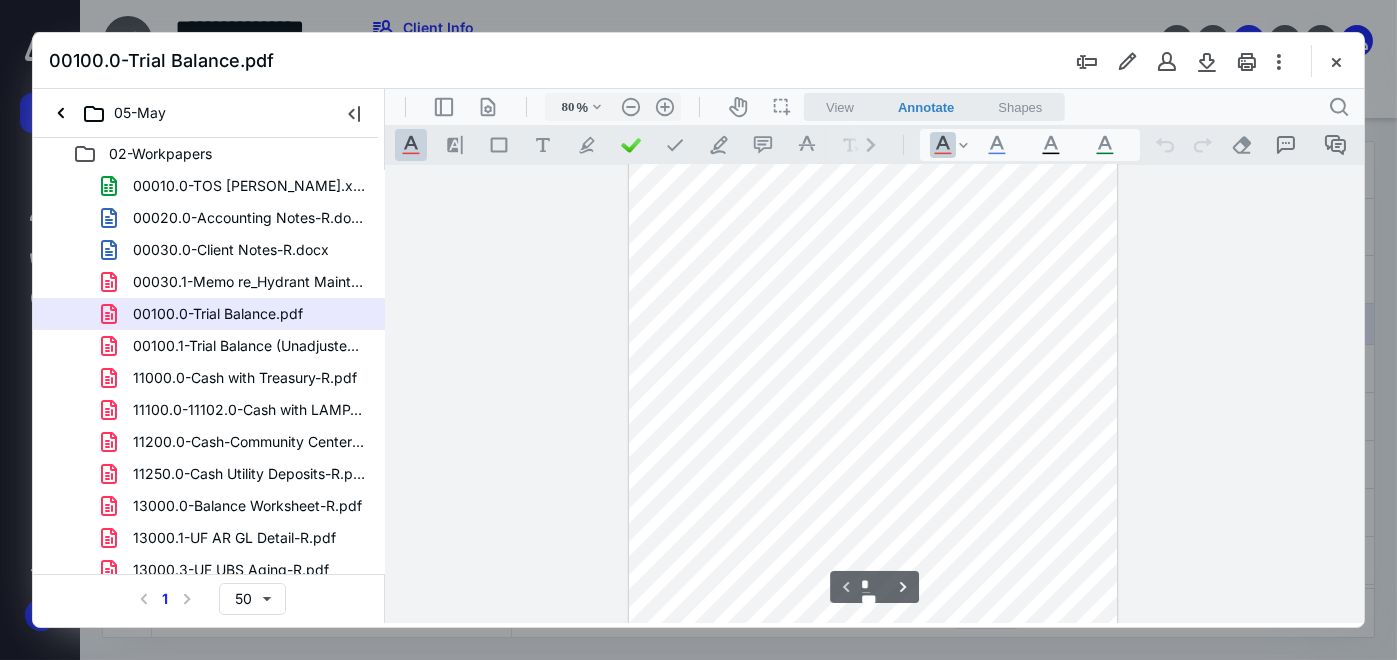 scroll, scrollTop: 82, scrollLeft: 0, axis: vertical 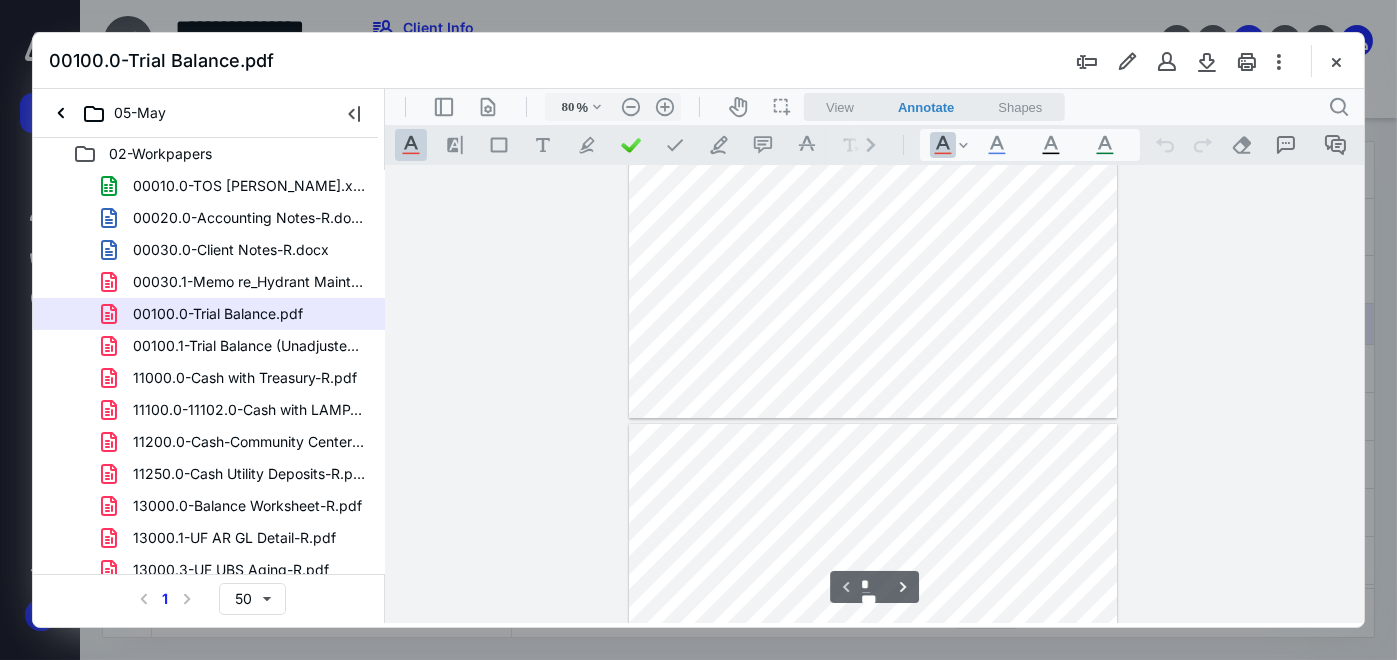 type on "*" 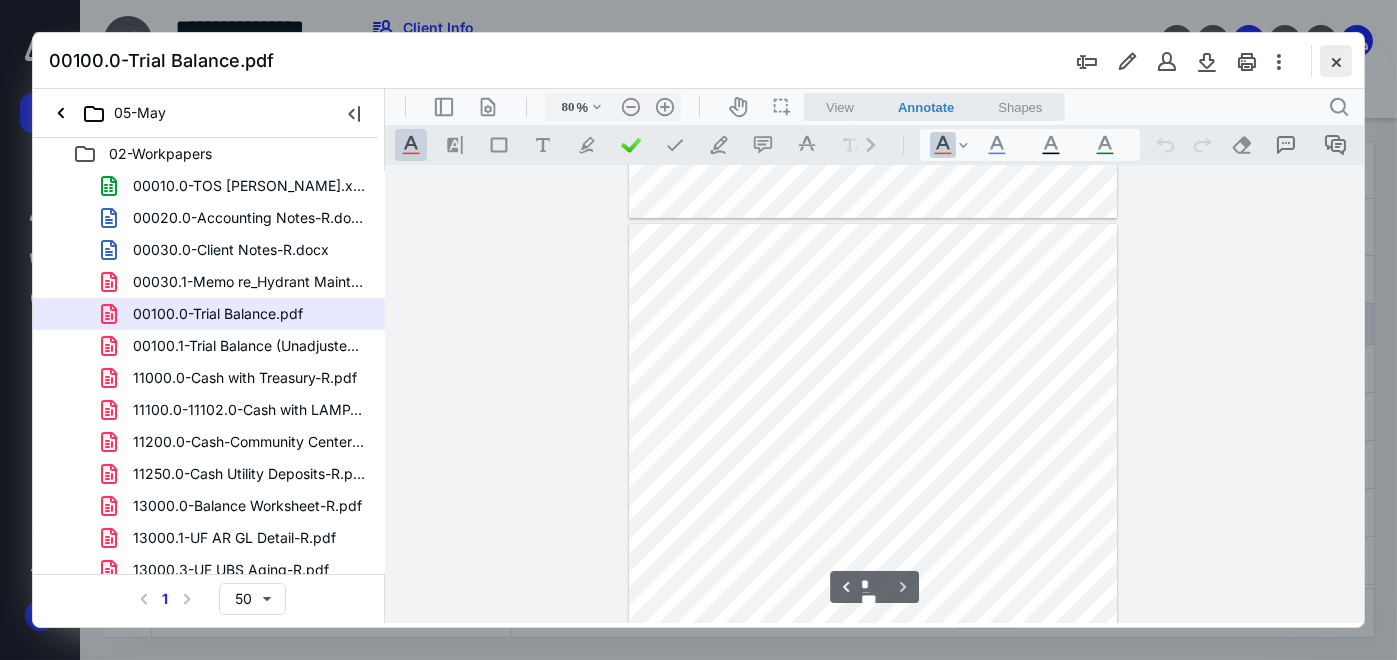 click at bounding box center (1336, 61) 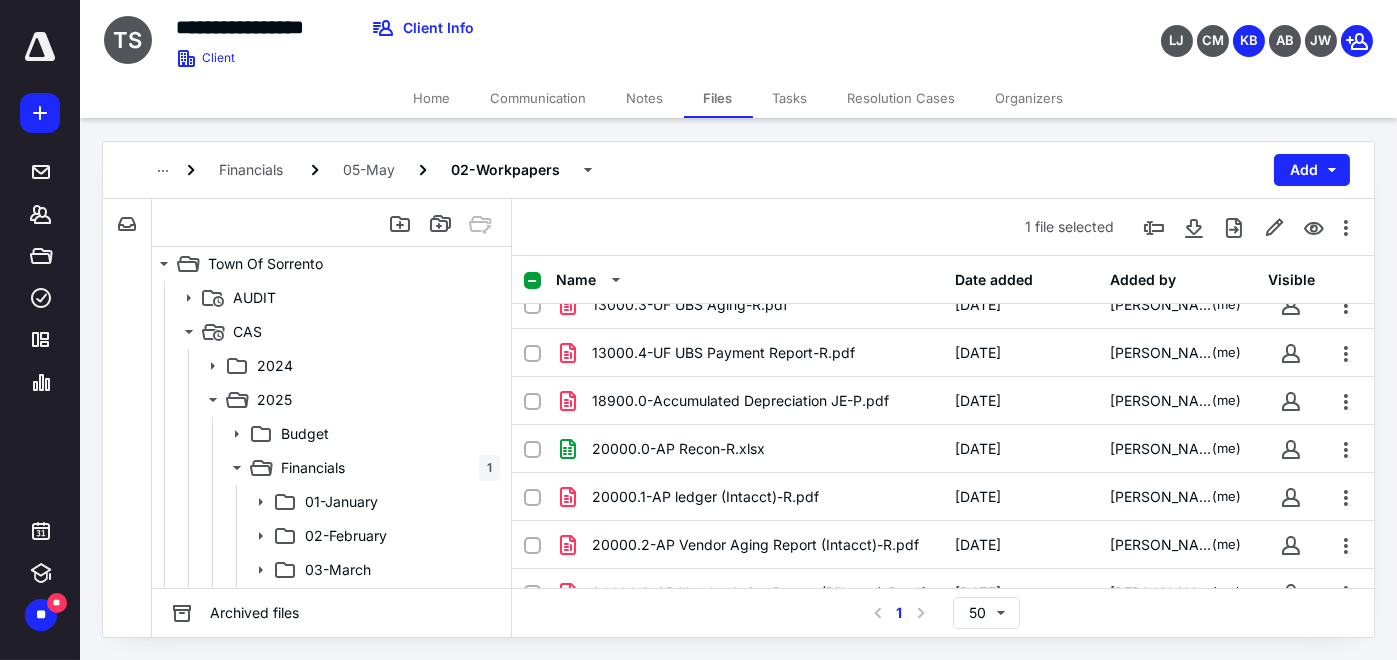 scroll, scrollTop: 500, scrollLeft: 0, axis: vertical 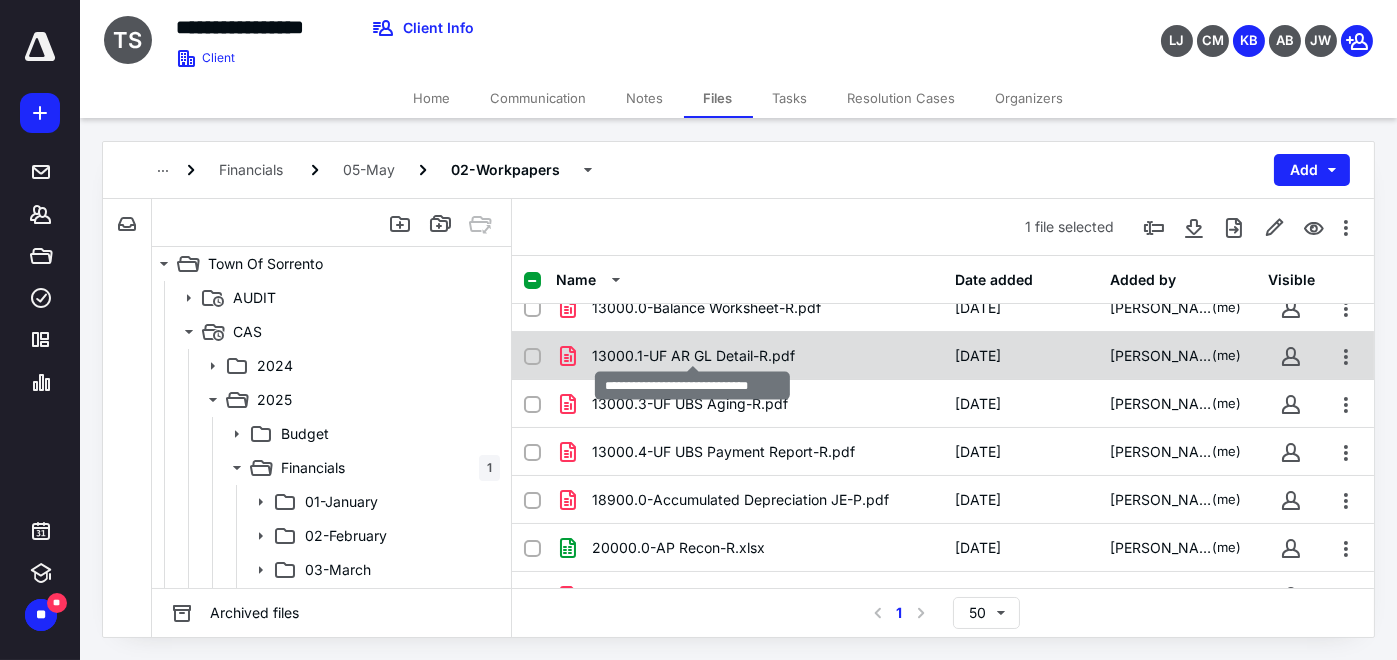 click on "13000.1-UF AR GL Detail-R.pdf" at bounding box center (693, 356) 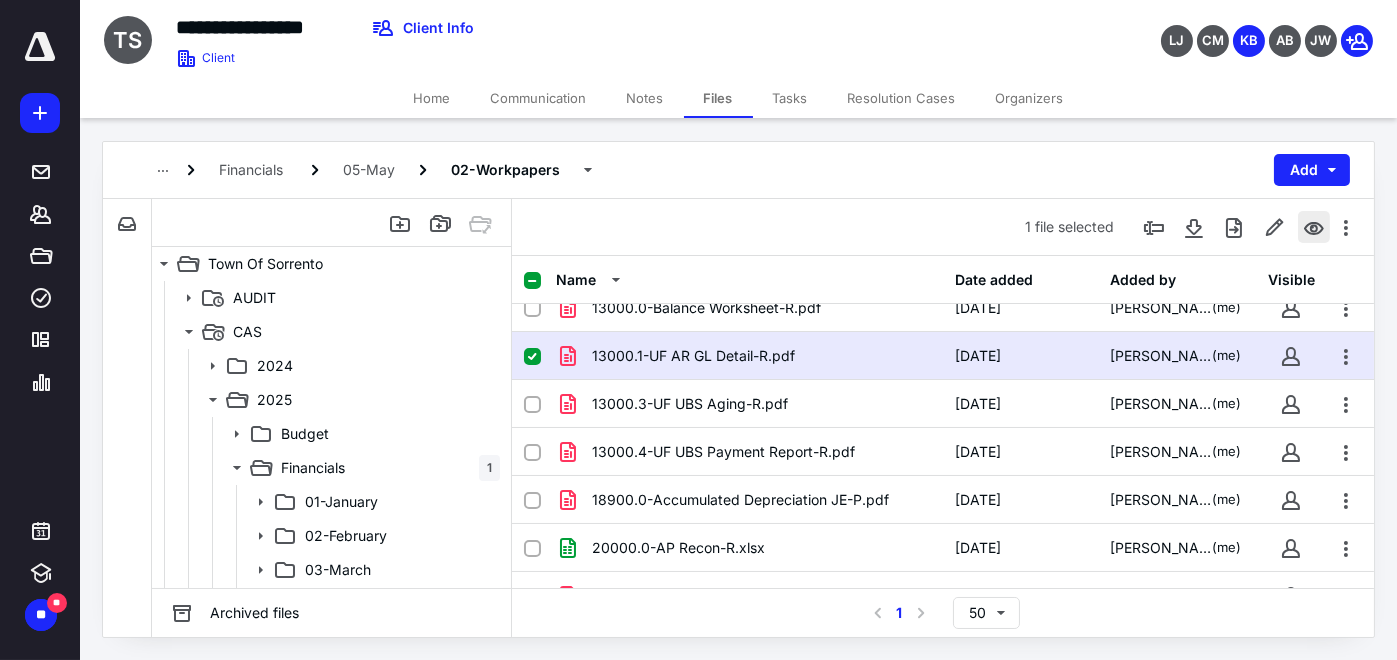 click at bounding box center (1314, 227) 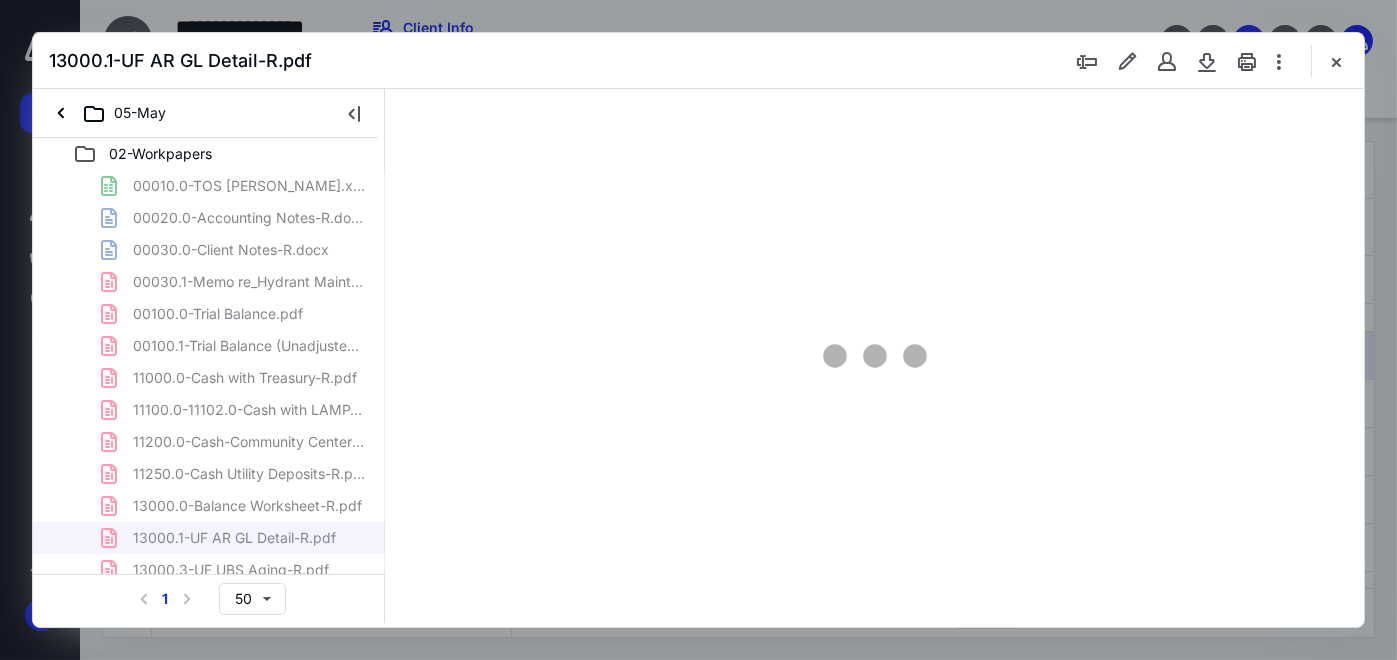 scroll, scrollTop: 0, scrollLeft: 0, axis: both 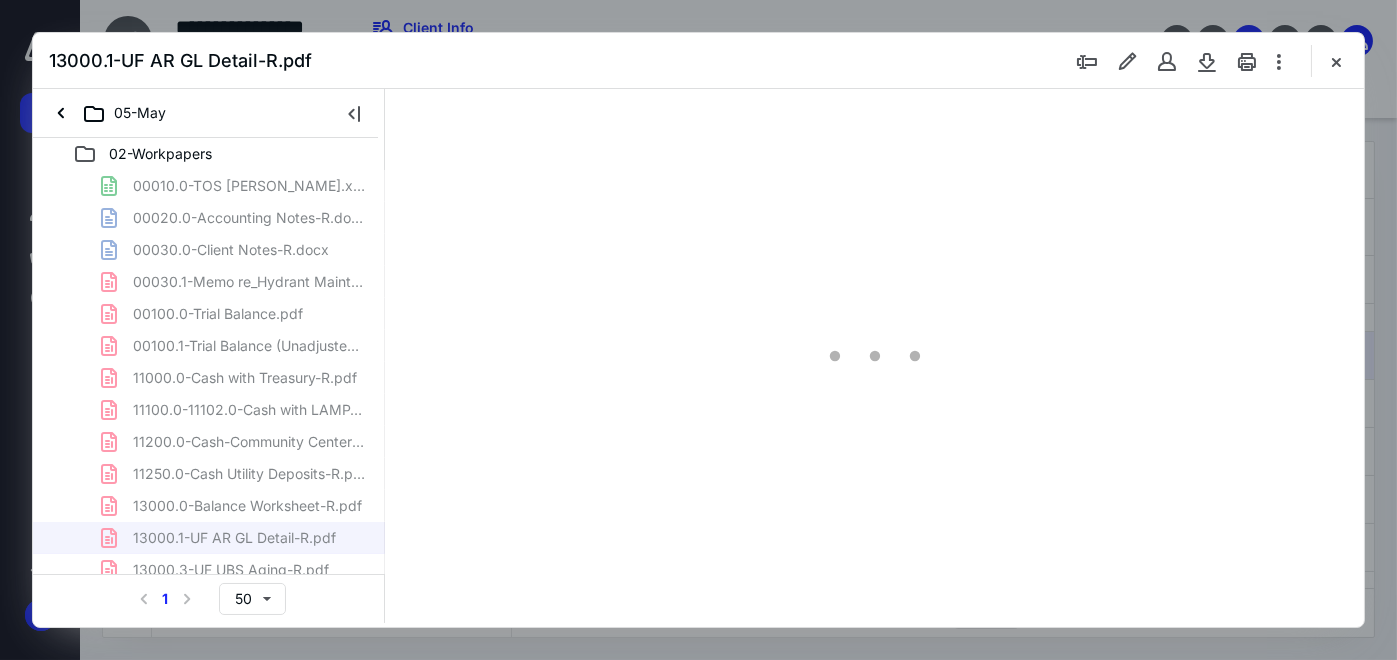 type on "75" 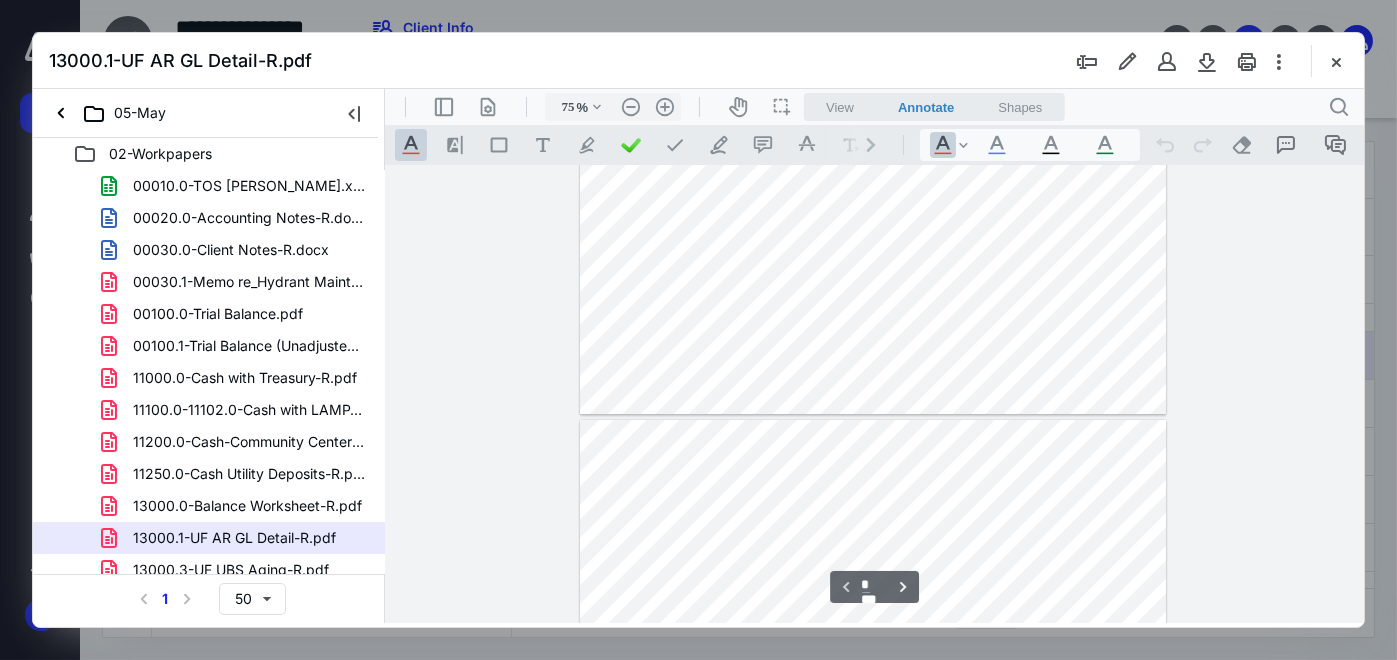 type on "*" 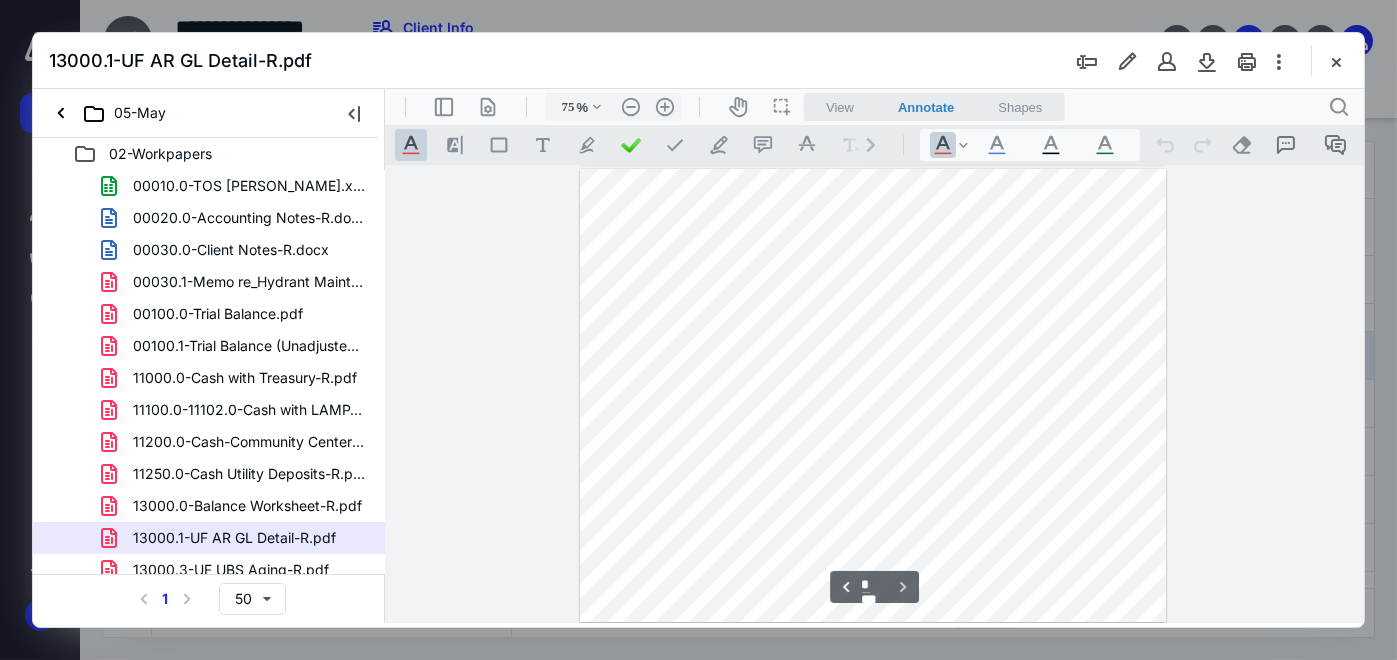 scroll, scrollTop: 359, scrollLeft: 0, axis: vertical 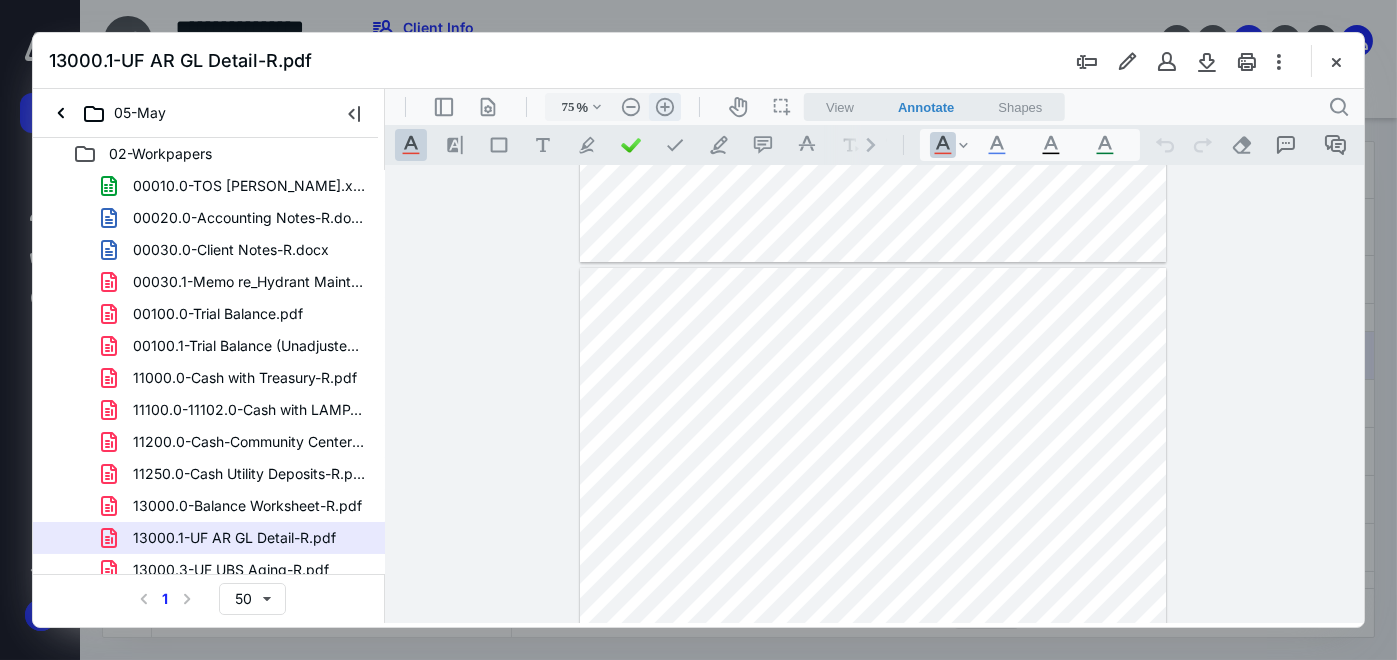 click on ".cls-1{fill:#abb0c4;} icon - header - zoom - in - line" at bounding box center [664, 107] 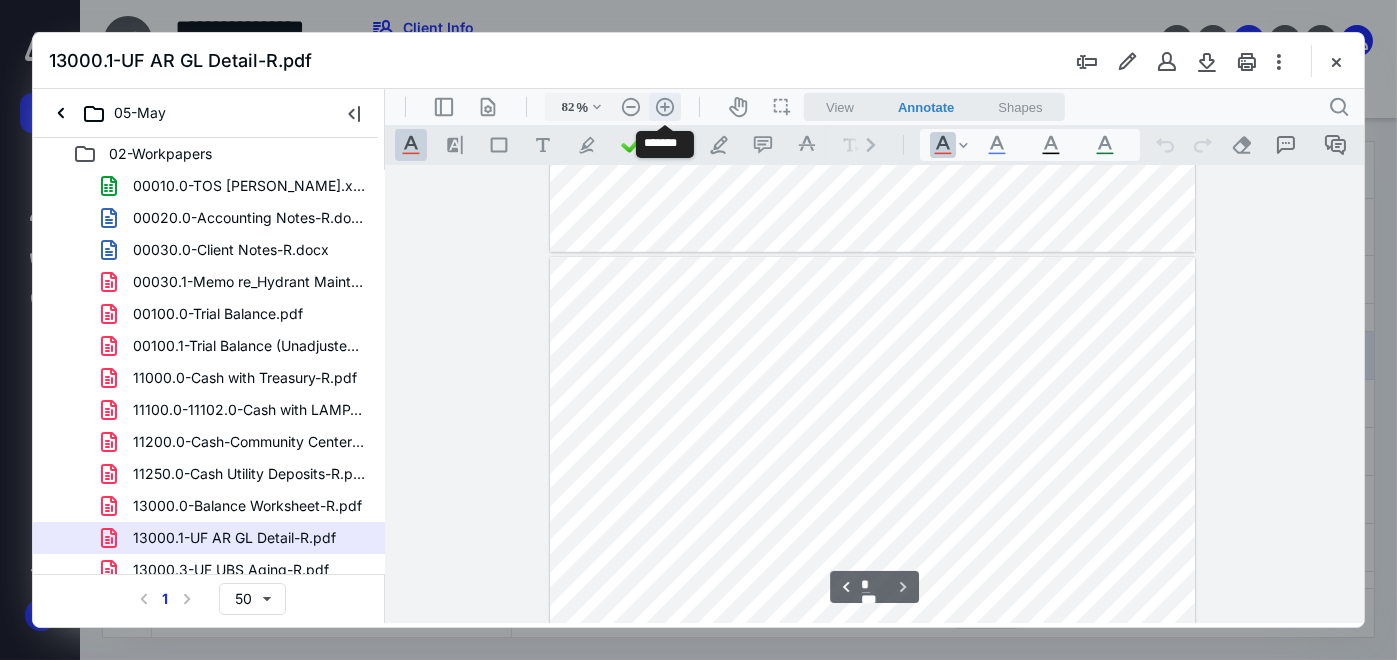 click on ".cls-1{fill:#abb0c4;} icon - header - zoom - in - line" at bounding box center [664, 107] 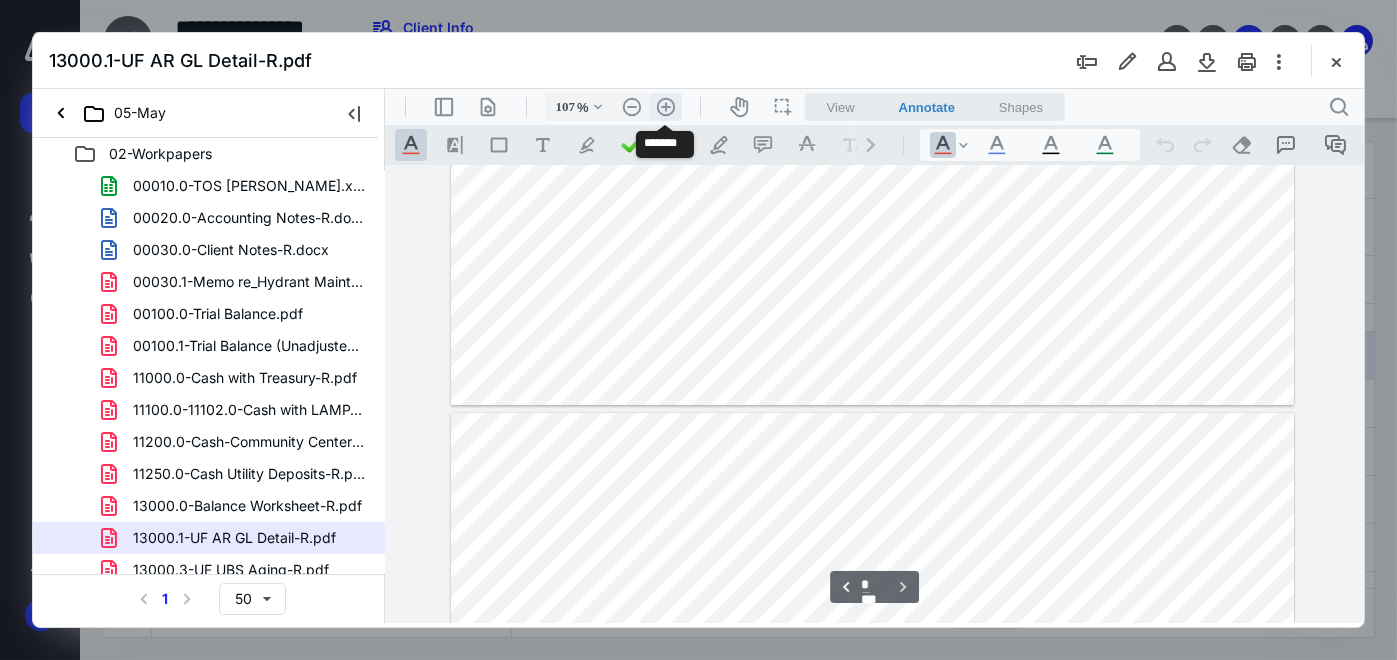 scroll, scrollTop: 601, scrollLeft: 0, axis: vertical 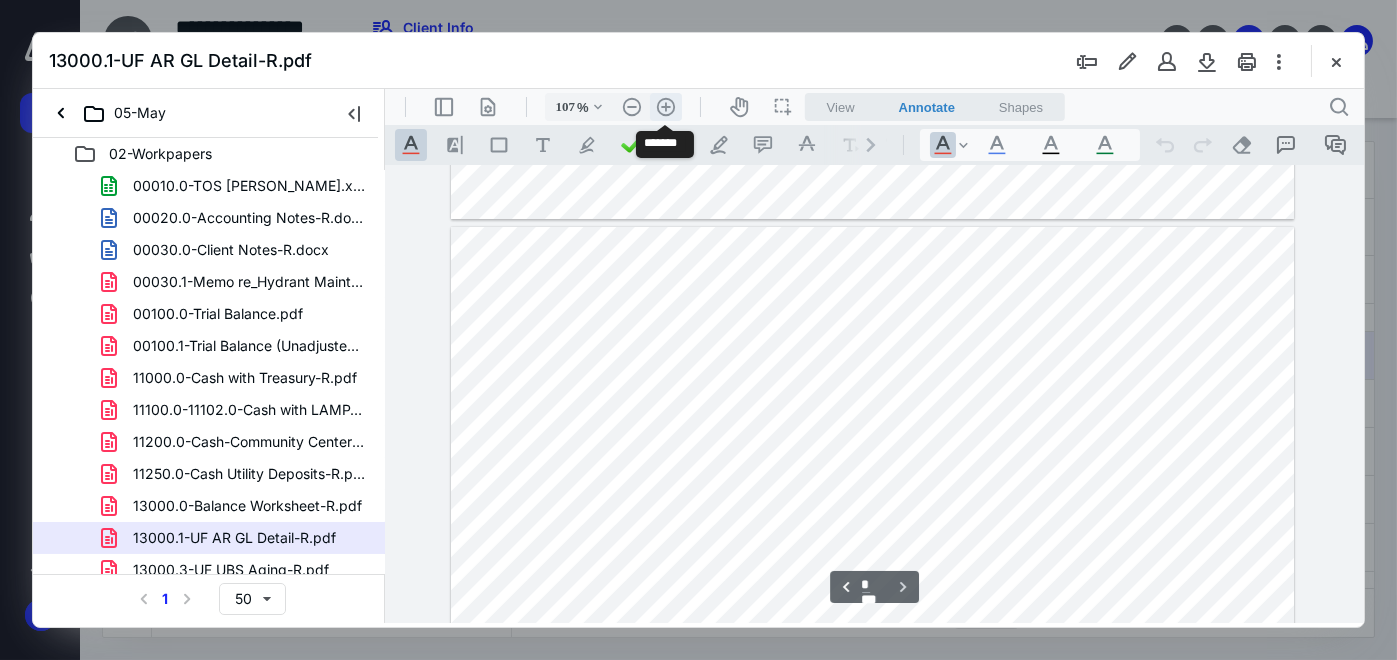 click on ".cls-1{fill:#abb0c4;} icon - header - zoom - in - line" at bounding box center (665, 107) 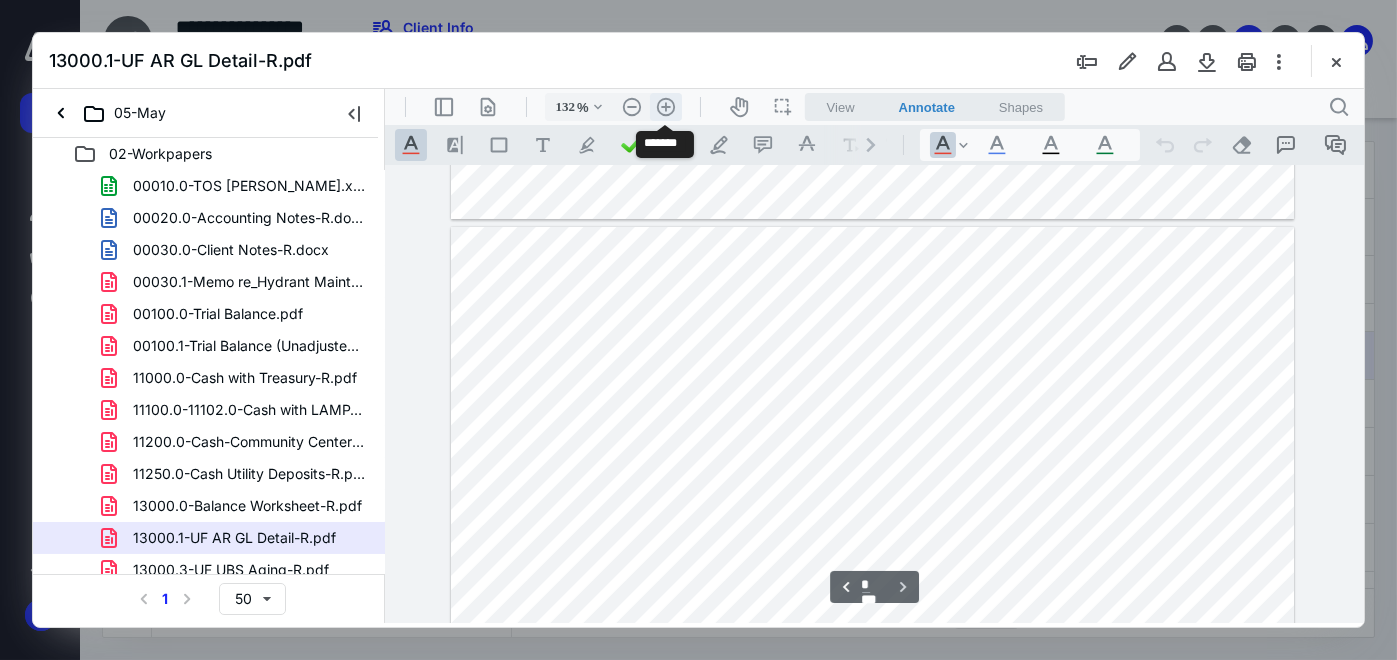 scroll, scrollTop: 787, scrollLeft: 42, axis: both 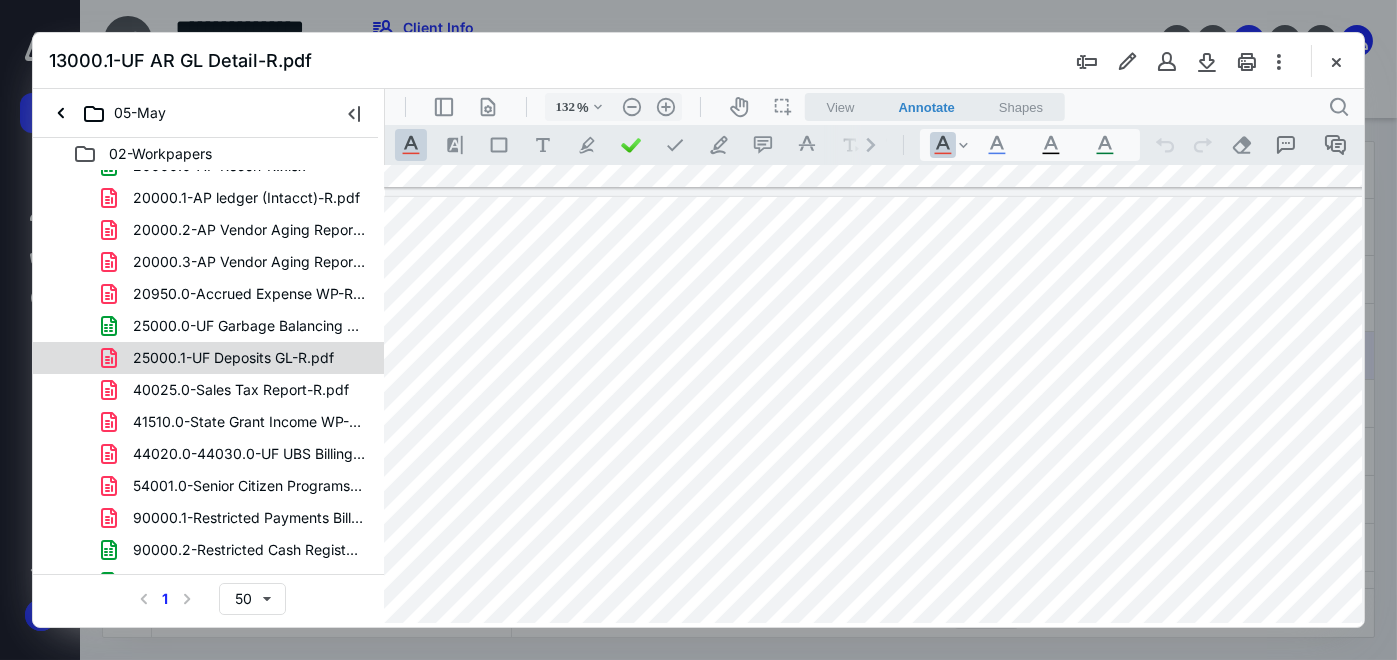 click on "25000.1-UF Deposits GL-R.pdf" at bounding box center [233, 358] 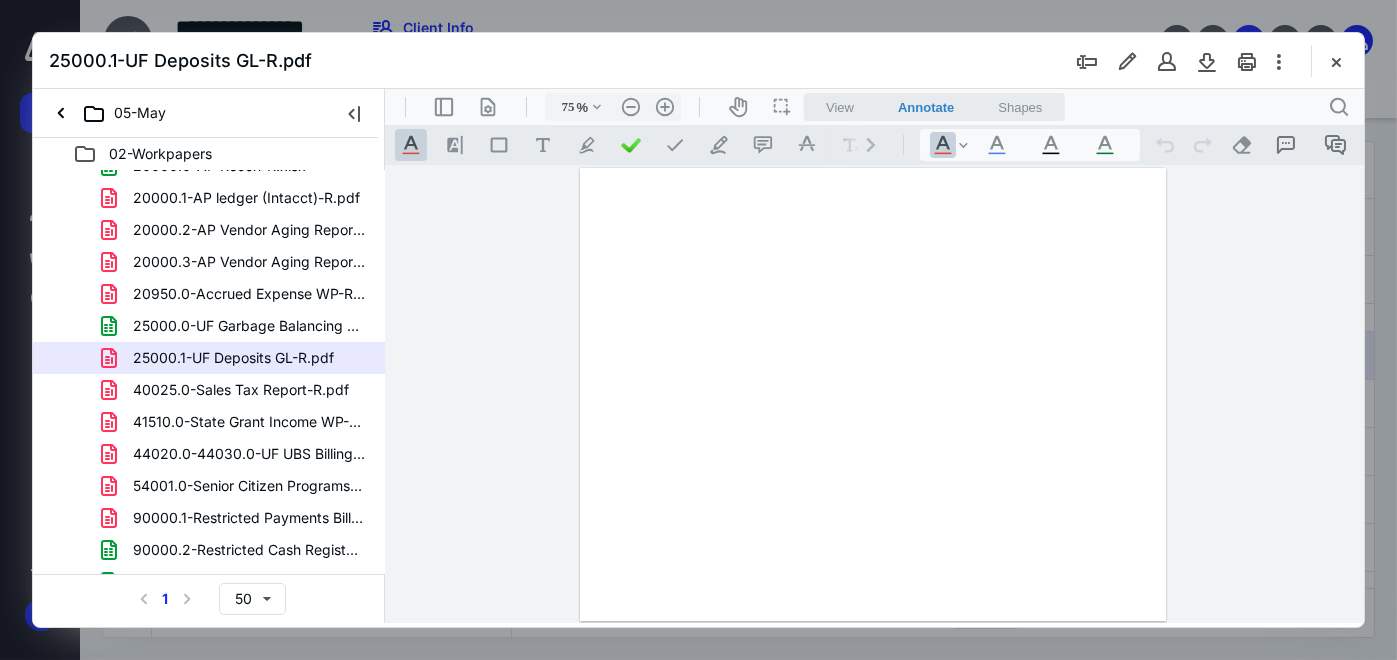 scroll, scrollTop: 0, scrollLeft: 0, axis: both 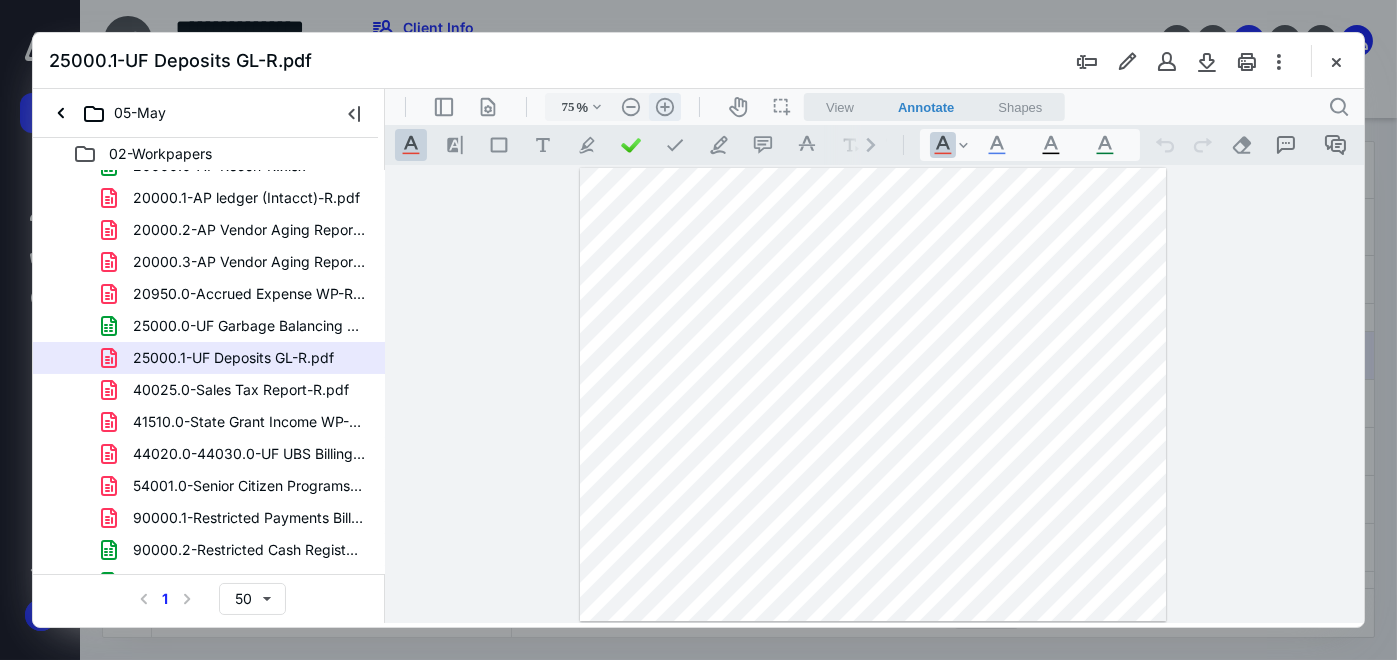 click on ".cls-1{fill:#abb0c4;} icon - header - zoom - in - line" at bounding box center (664, 107) 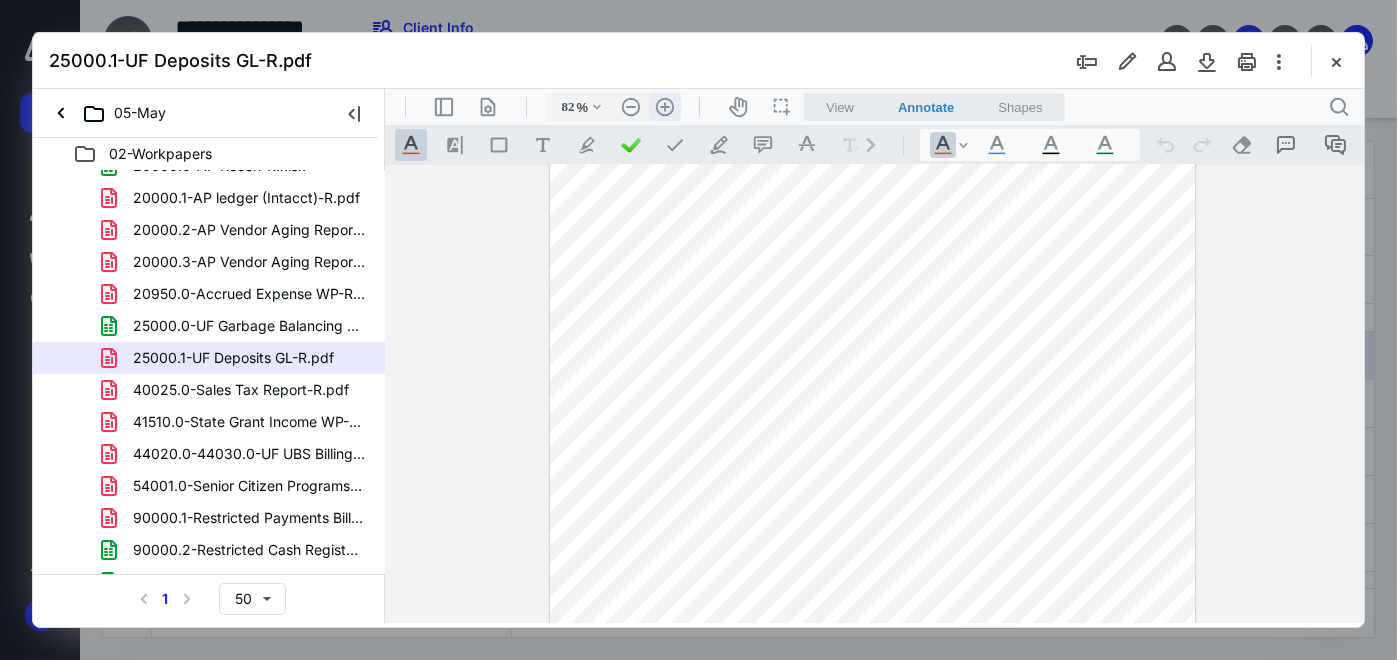 click on ".cls-1{fill:#abb0c4;} icon - header - zoom - in - line" at bounding box center (664, 107) 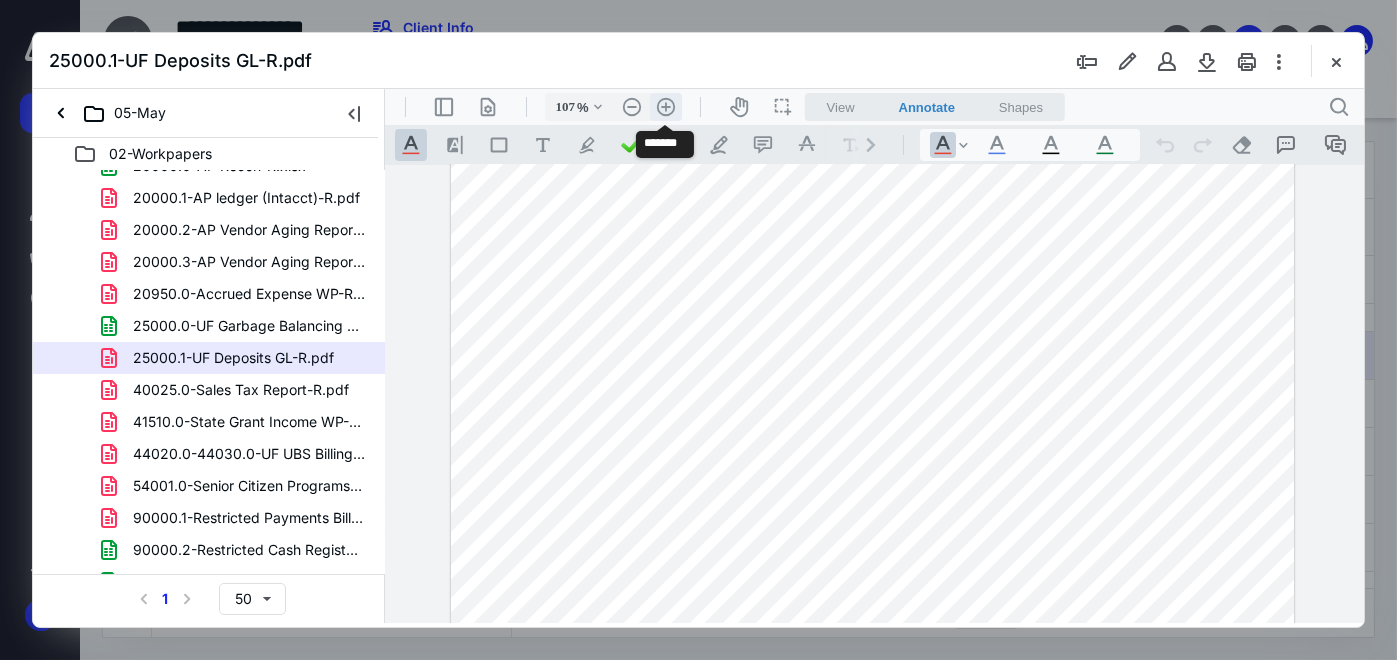 scroll, scrollTop: 84, scrollLeft: 0, axis: vertical 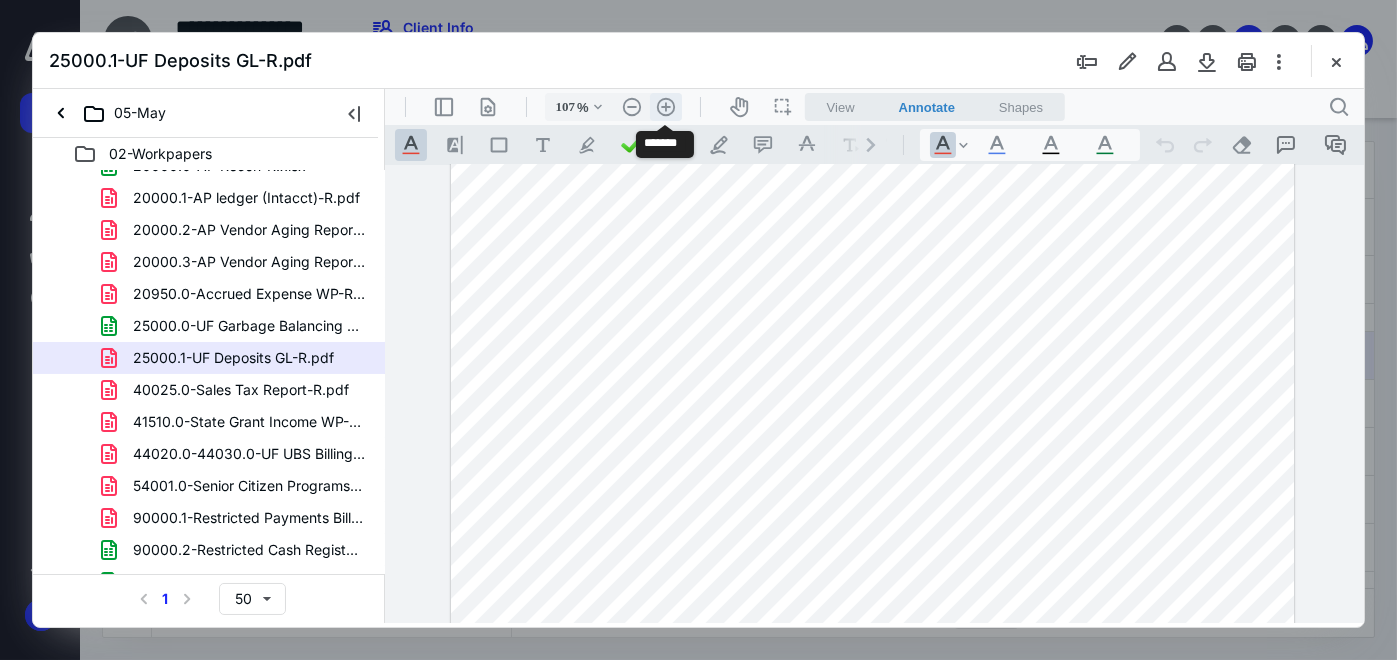 click on ".cls-1{fill:#abb0c4;} icon - header - zoom - in - line" at bounding box center (665, 107) 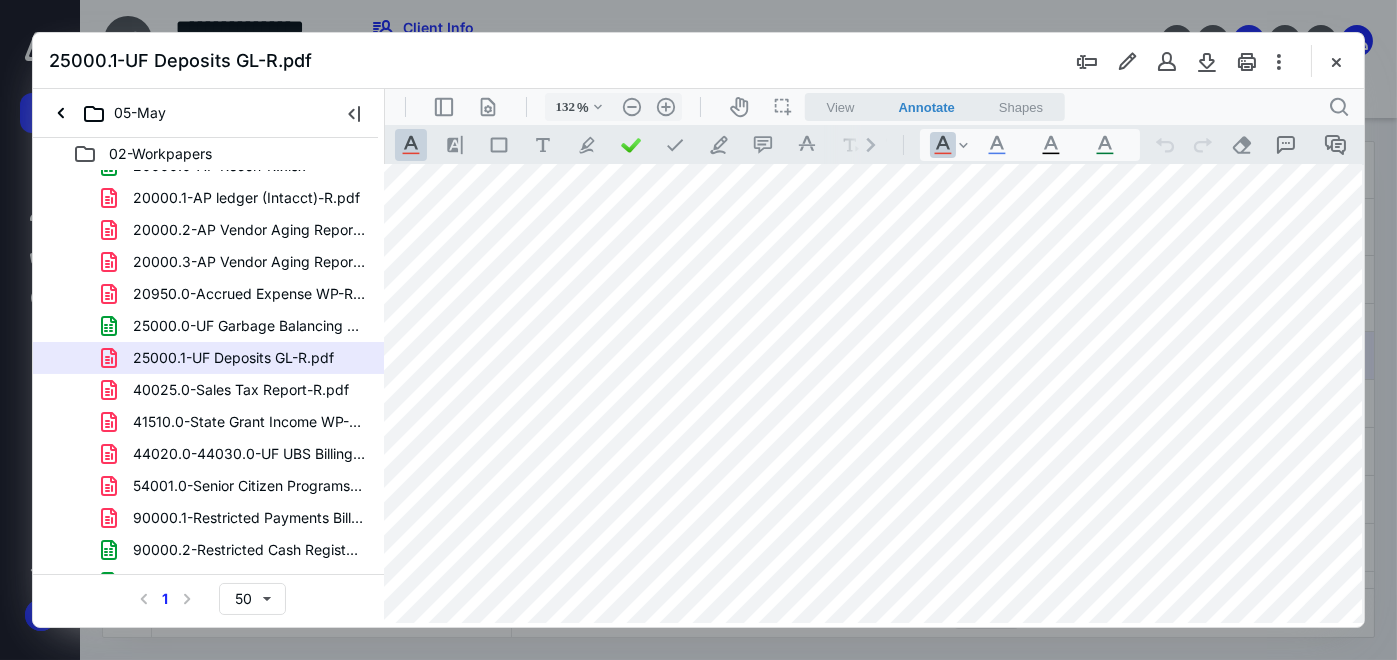 scroll, scrollTop: 48, scrollLeft: 42, axis: both 